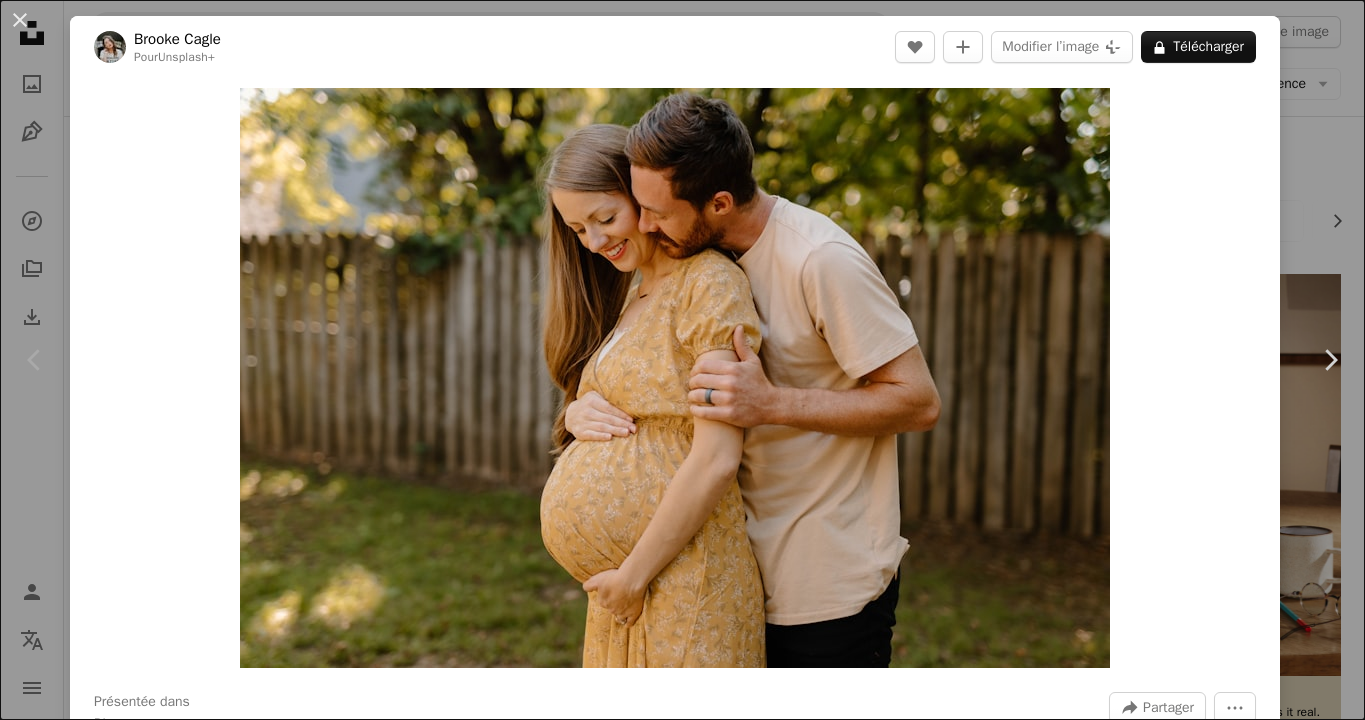 scroll, scrollTop: 142, scrollLeft: 0, axis: vertical 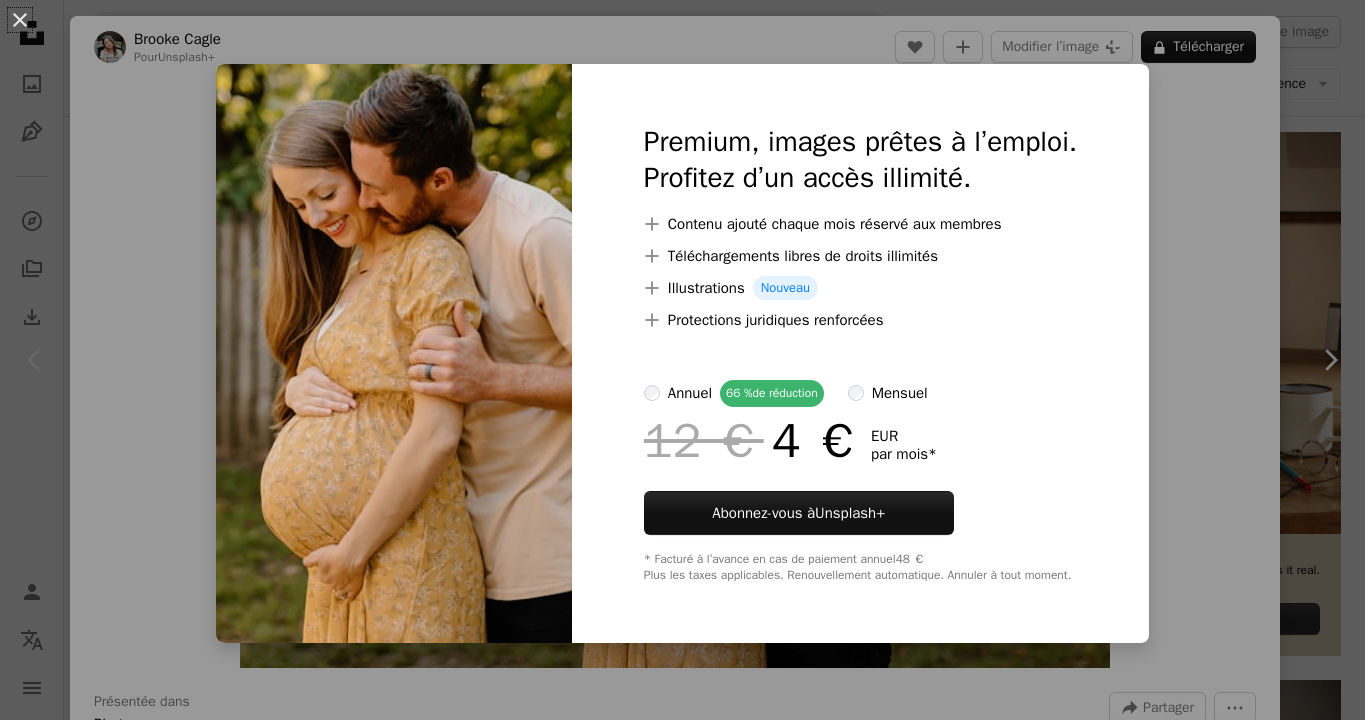 click on "An X shape Premium, images prêtes à l’emploi. Profitez d’un accès illimité. A plus sign Contenu ajouté chaque mois réservé aux membres A plus sign Téléchargements libres de droits illimités A plus sign Illustrations  Nouveau A plus sign Protections juridiques renforcées annuel 66 %  de réduction mensuel 12 €   4 € EUR par mois * Abonnez-vous à  Unsplash+ * Facturé à l’avance en cas de paiement annuel  48 € Plus les taxes applicables. Renouvellement automatique. Annuler à tout moment." at bounding box center (682, 360) 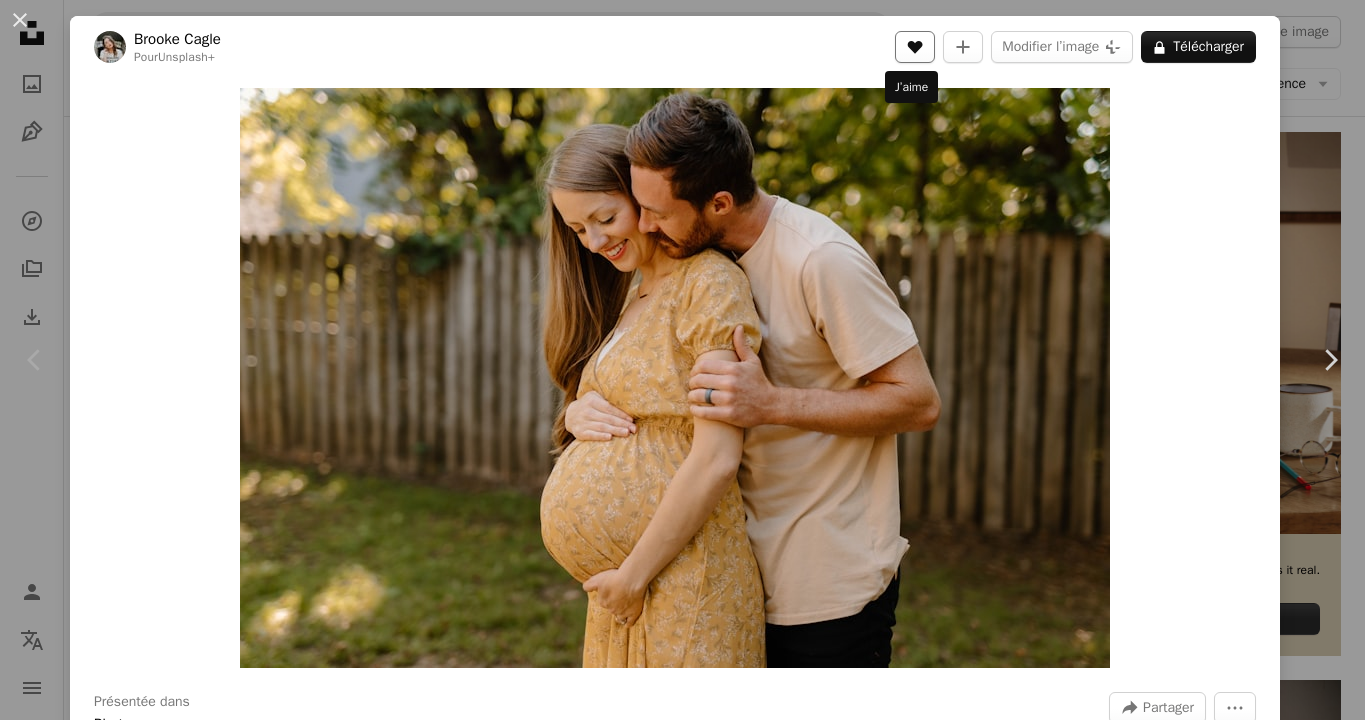 click 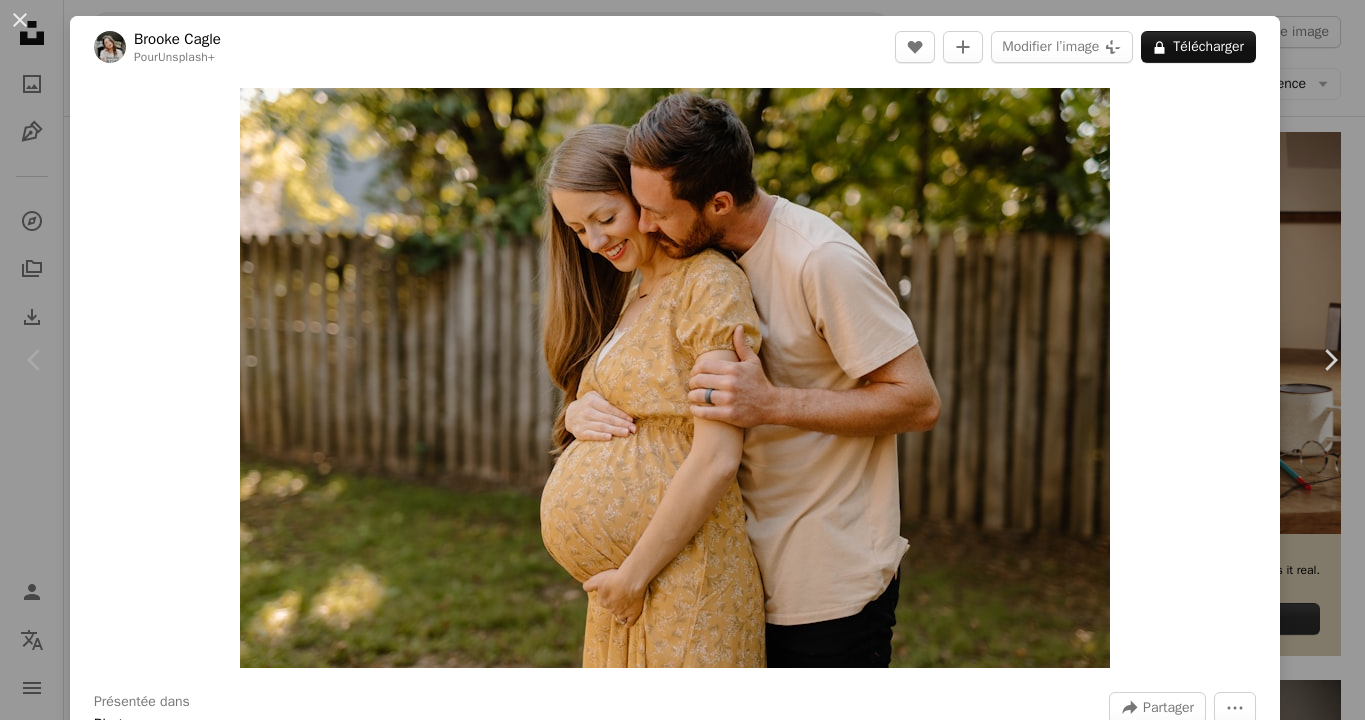 click on "An X shape S’inscrire à Unsplash Vous avez déjà un compte ?  Connexion Prénom Nom E-mail Nom d’utilisateur  (n’utilisez que des lettres, des chiffres ou des tirets) Mot de passe  (8 car. minimum) S’inscrire En vous inscrivant, vous acceptez les  Conditions  et la  Charte de protection des données ." at bounding box center [682, 4787] 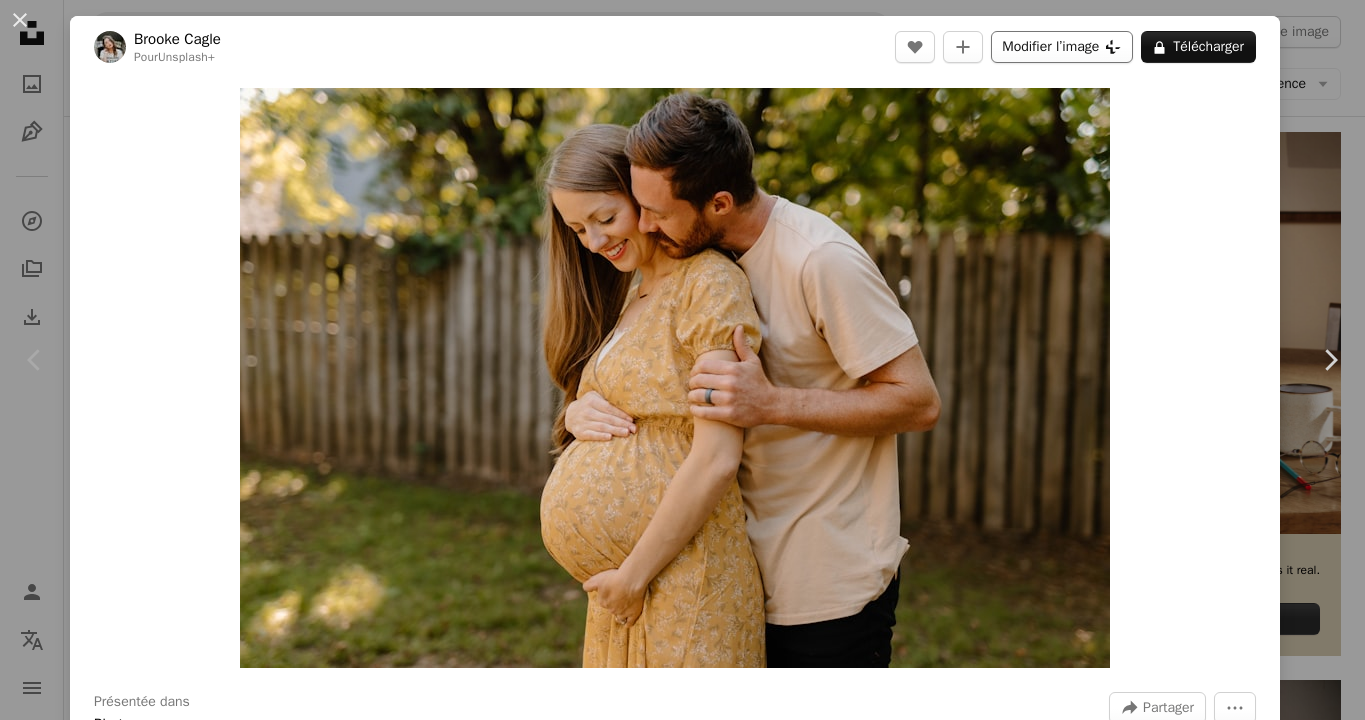 click on "Modifier l’image   Plus sign for Unsplash+" at bounding box center (1062, 47) 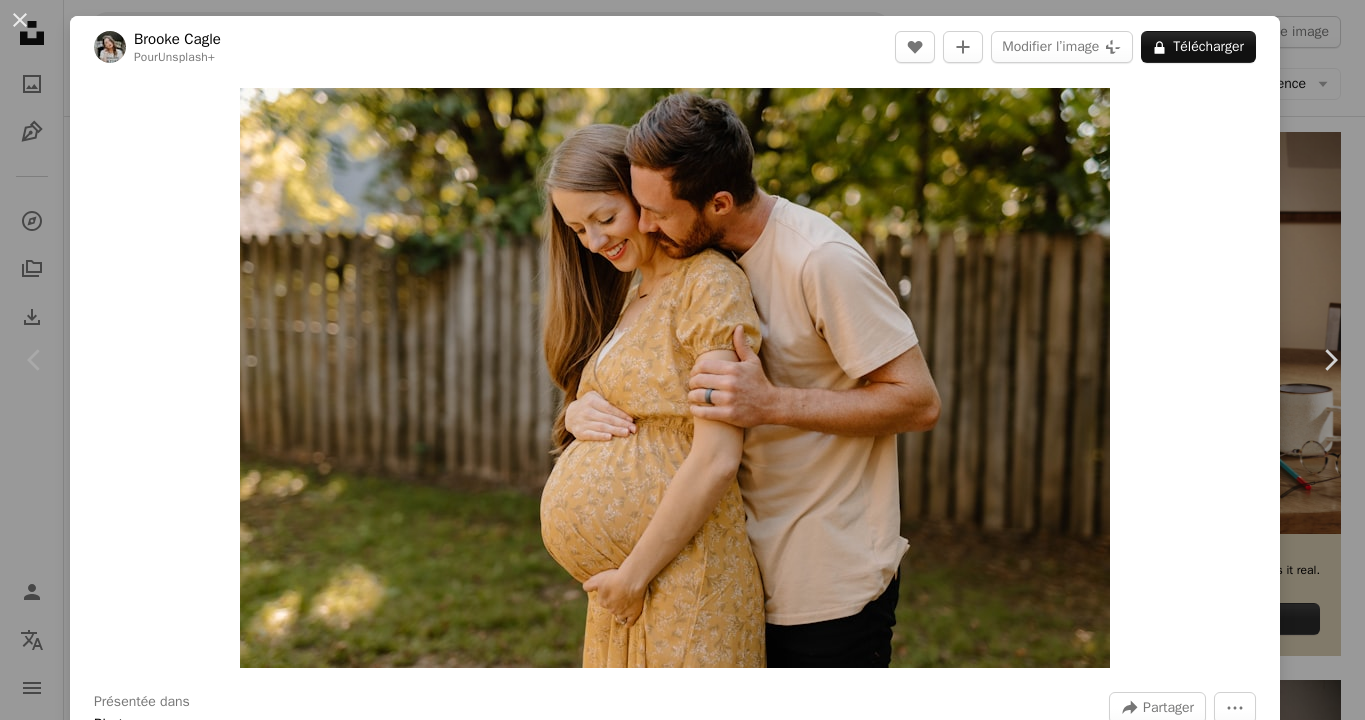 click on "An X shape Premium, images prêtes à l’emploi. Profitez d’un accès illimité. A plus sign Contenu ajouté chaque mois réservé aux membres A plus sign Téléchargements libres de droits illimités A plus sign Illustrations  Nouveau A plus sign Protections juridiques renforcées annuel 66 %  de réduction mensuel 12 €   4 € EUR par mois * Abonnez-vous à  Unsplash+ * Facturé à l’avance en cas de paiement annuel  48 € Plus les taxes applicables. Renouvellement automatique. Annuler à tout moment." at bounding box center [682, 4787] 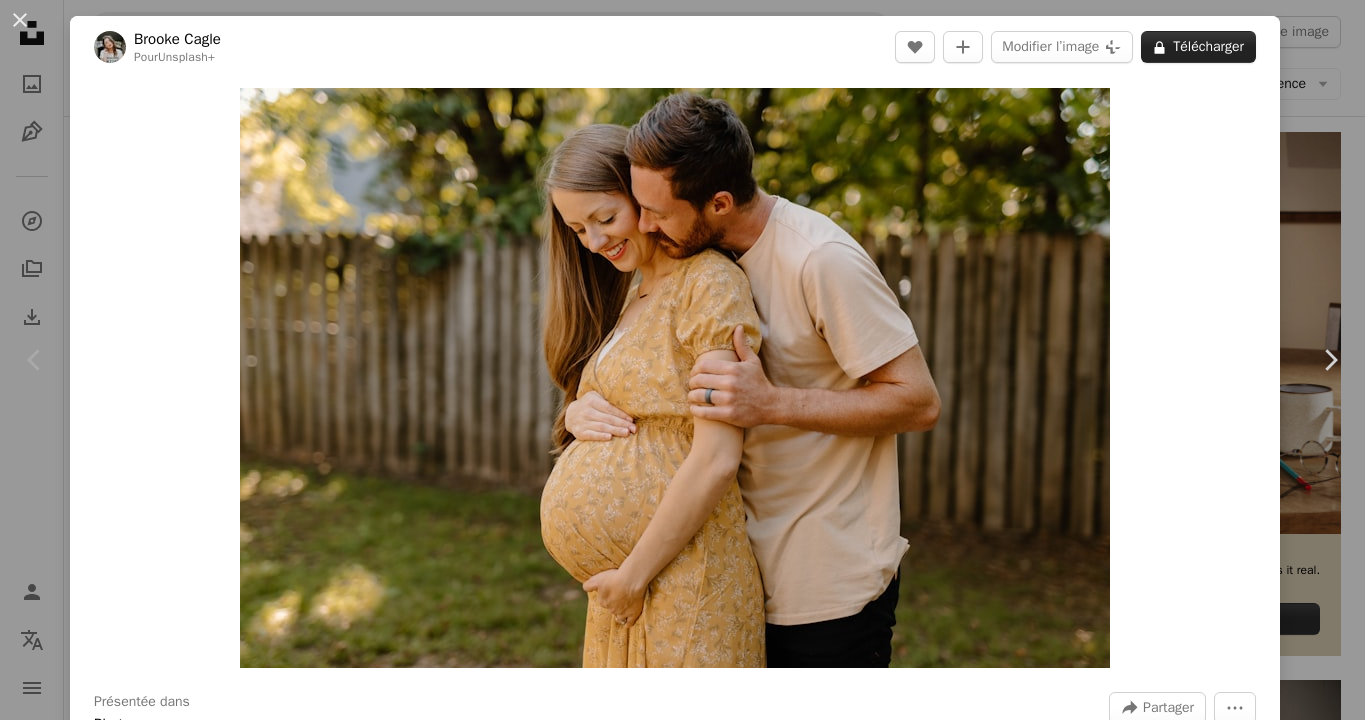 click on "A lock   Télécharger" at bounding box center (1198, 47) 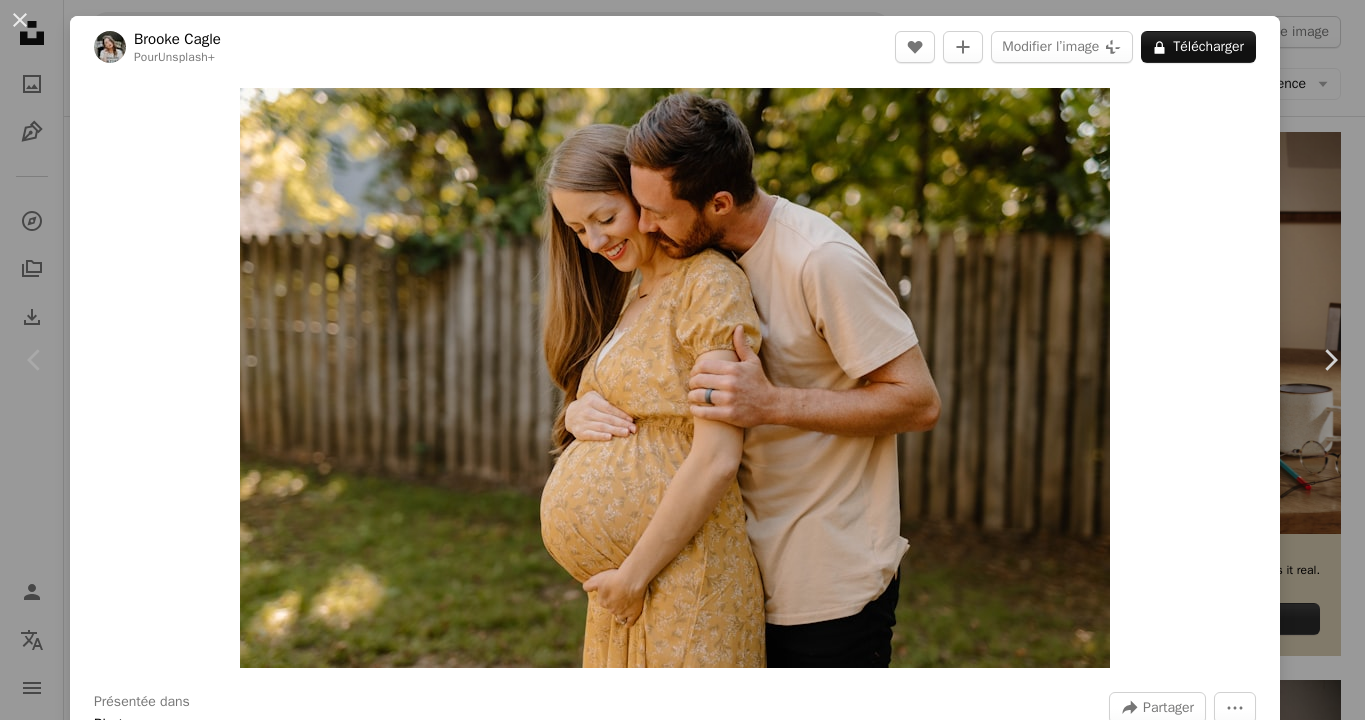 click on "An X shape Premium, images prêtes à l’emploi. Profitez d’un accès illimité. A plus sign Contenu ajouté chaque mois réservé aux membres A plus sign Téléchargements libres de droits illimités A plus sign Illustrations  Nouveau A plus sign Protections juridiques renforcées annuel 66 %  de réduction mensuel 12 €   4 € EUR par mois * Abonnez-vous à  Unsplash+ * Facturé à l’avance en cas de paiement annuel  48 € Plus les taxes applicables. Renouvellement automatique. Annuler à tout moment." at bounding box center (682, 4787) 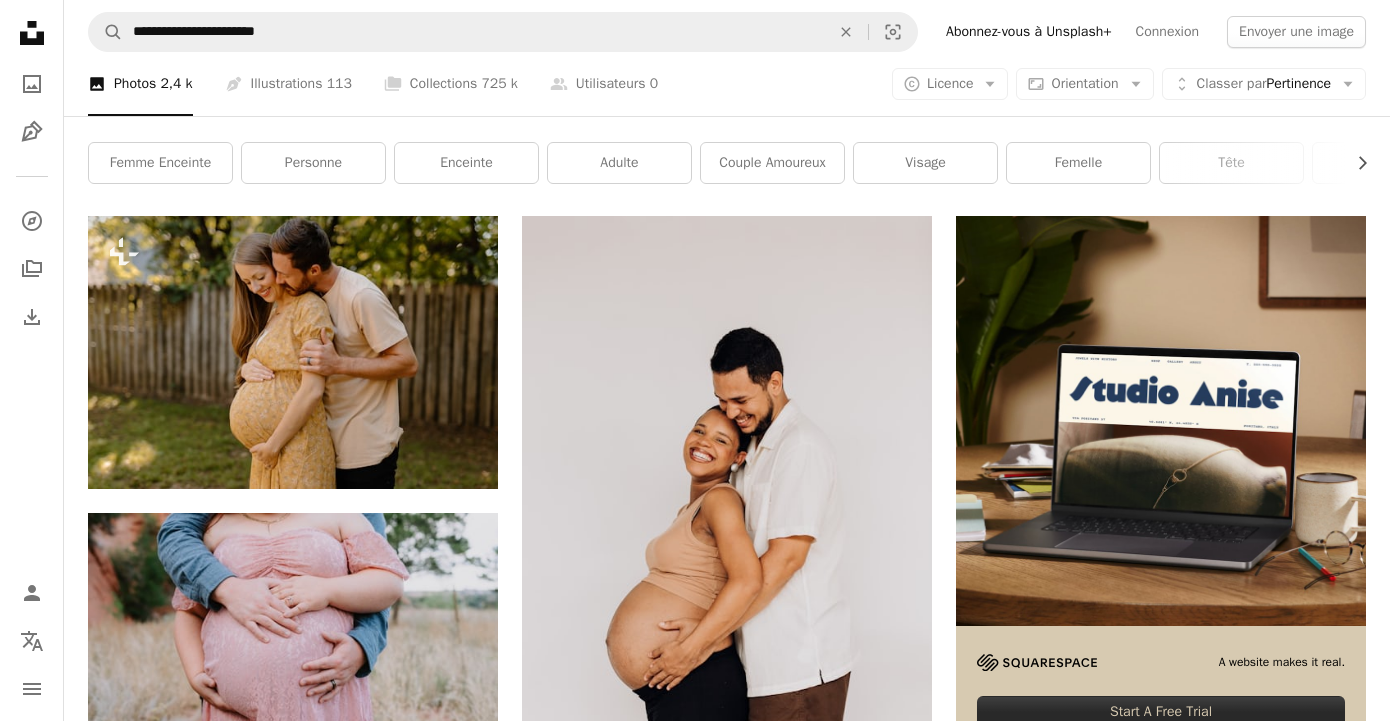 scroll, scrollTop: 58, scrollLeft: 0, axis: vertical 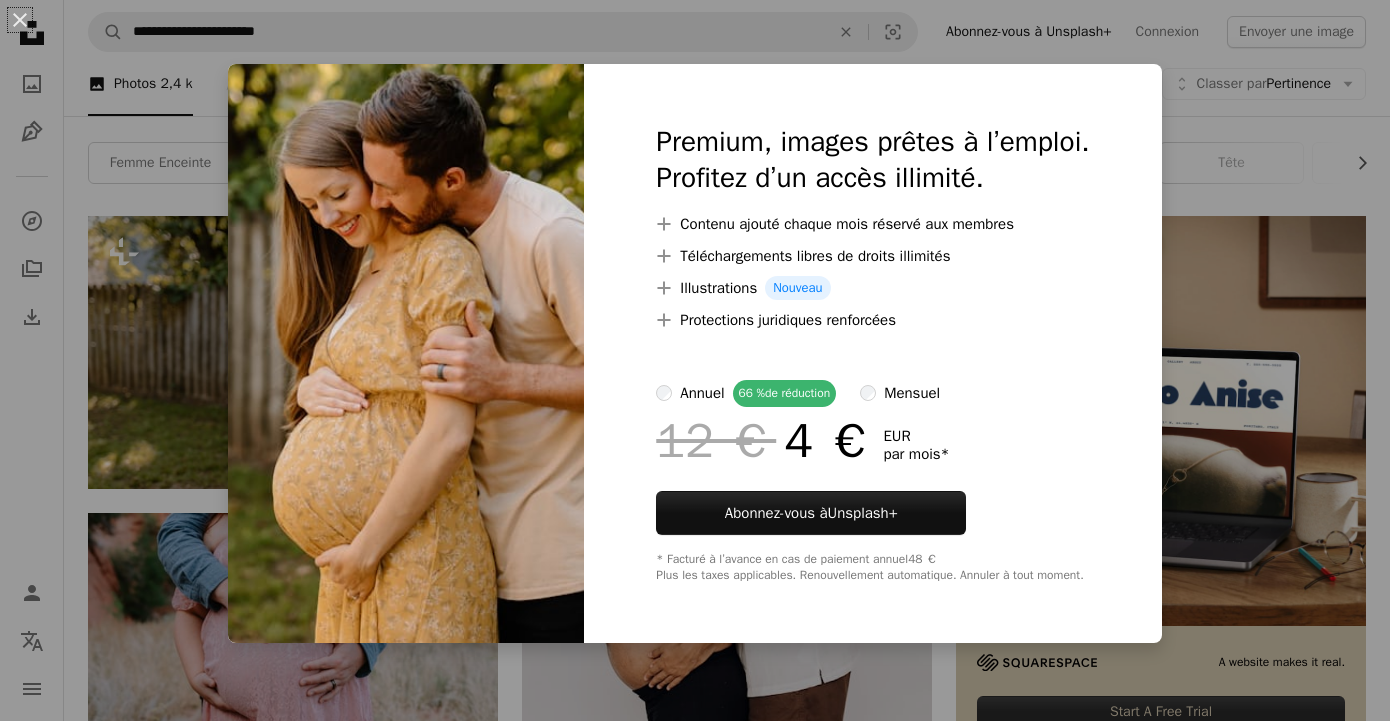 click at bounding box center (406, 353) 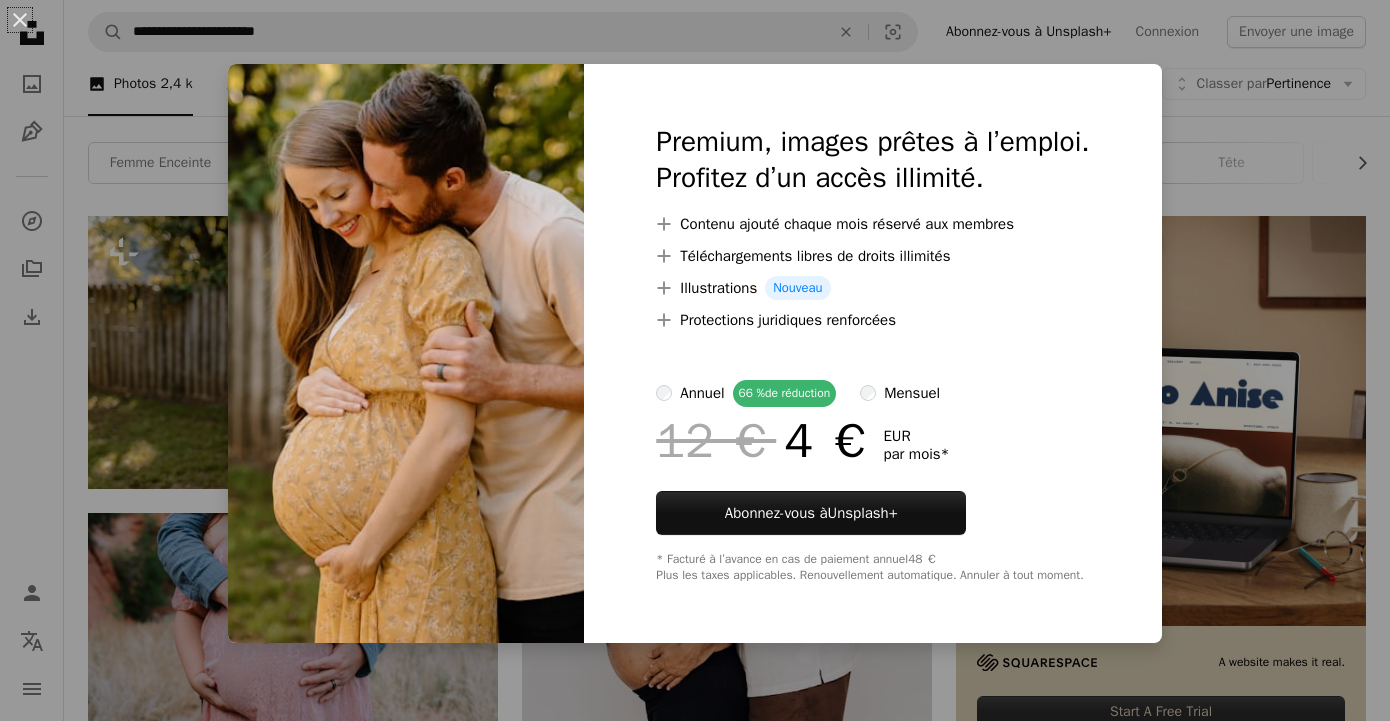 click on "An X shape Premium, images prêtes à l’emploi. Profitez d’un accès illimité. A plus sign Contenu ajouté chaque mois réservé aux membres A plus sign Téléchargements libres de droits illimités A plus sign Illustrations  Nouveau A plus sign Protections juridiques renforcées annuel 66 %  de réduction mensuel 12 €   4 € EUR par mois * Abonnez-vous à  Unsplash+ * Facturé à l’avance en cas de paiement annuel  48 € Plus les taxes applicables. Renouvellement automatique. Annuler à tout moment." at bounding box center [695, 360] 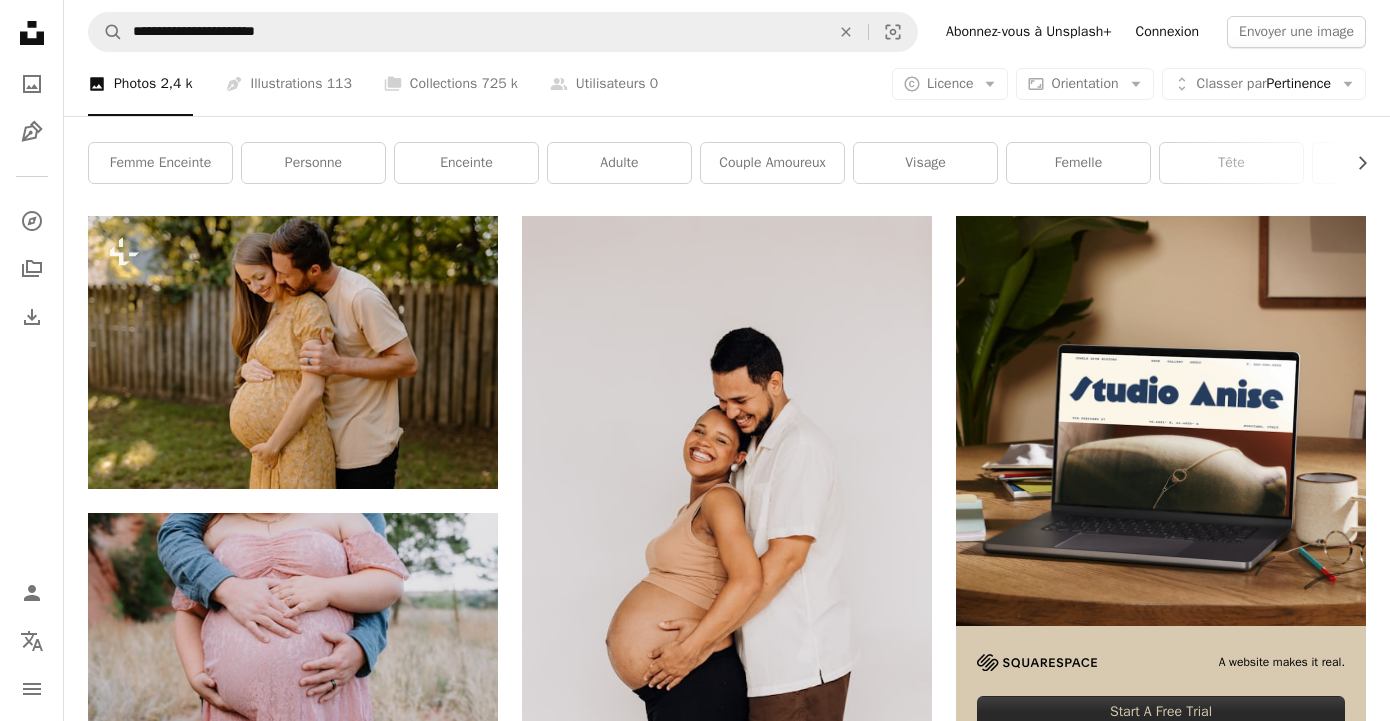 scroll, scrollTop: 58, scrollLeft: 0, axis: vertical 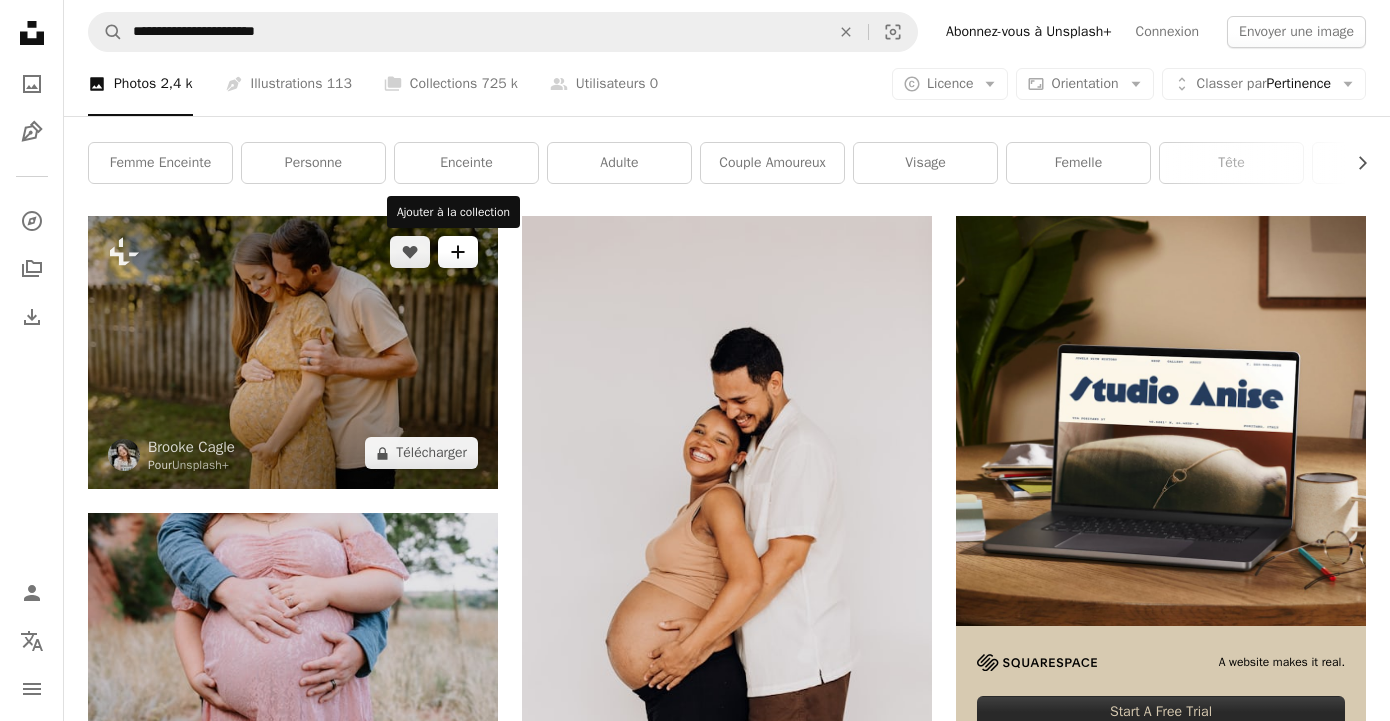 click 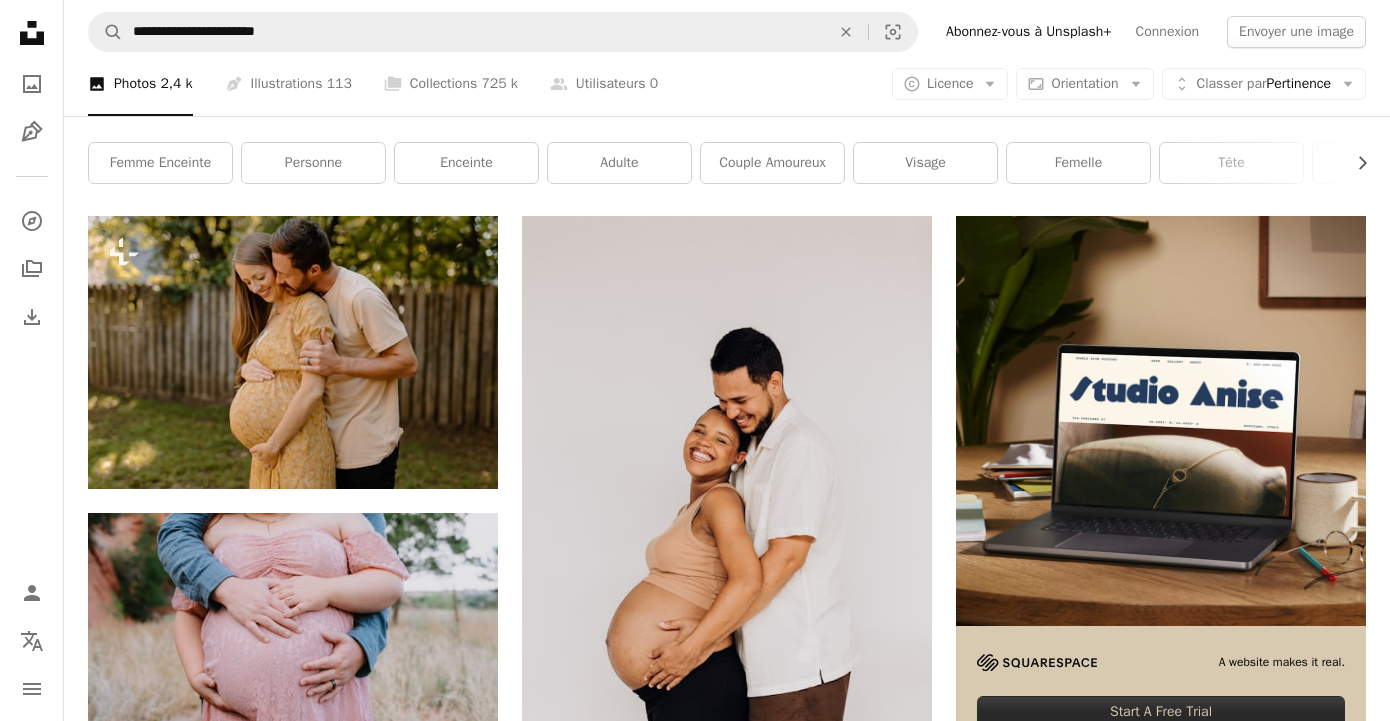 scroll, scrollTop: 0, scrollLeft: 0, axis: both 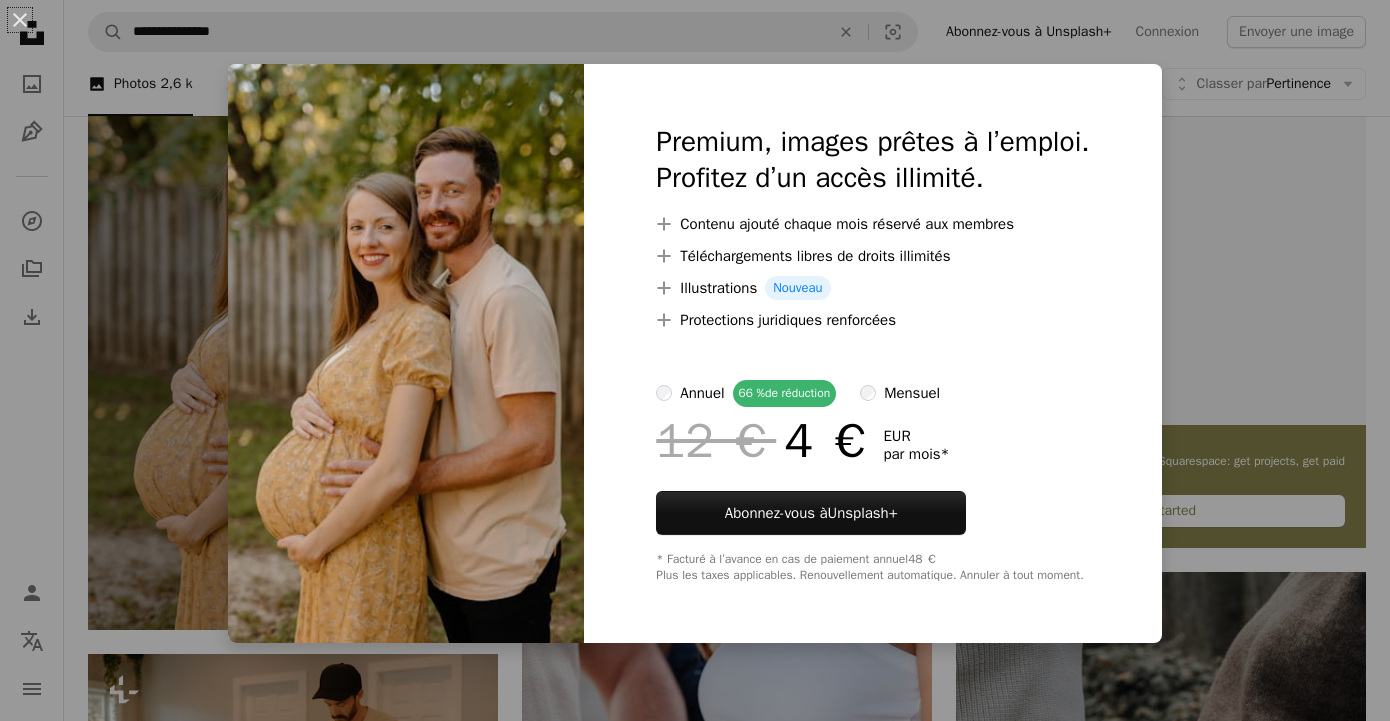 click on "An X shape Premium, images prêtes à l’emploi. Profitez d’un accès illimité. A plus sign Contenu ajouté chaque mois réservé aux membres A plus sign Téléchargements libres de droits illimités A plus sign Illustrations  Nouveau A plus sign Protections juridiques renforcées annuel 66 %  de réduction mensuel 12 €   4 € EUR par mois * Abonnez-vous à  Unsplash+ * Facturé à l’avance en cas de paiement annuel  48 € Plus les taxes applicables. Renouvellement automatique. Annuler à tout moment." at bounding box center [695, 360] 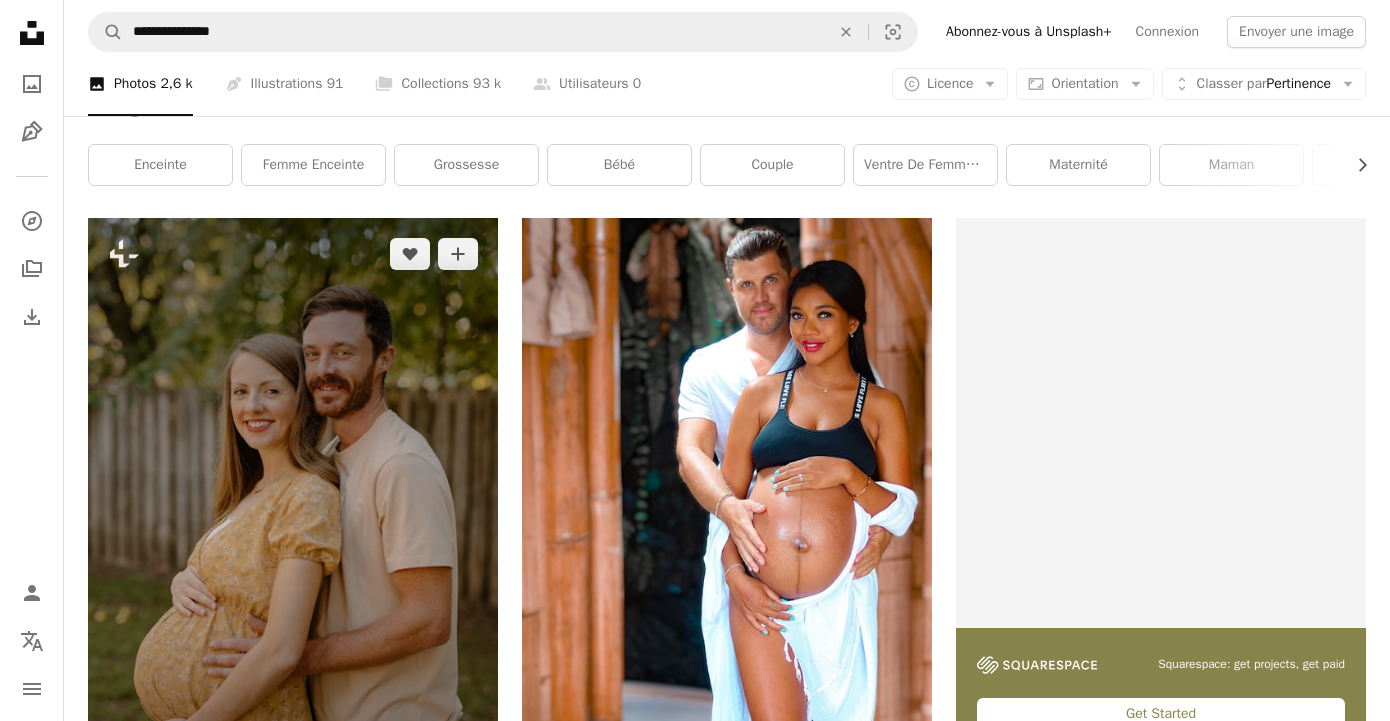 scroll, scrollTop: 49, scrollLeft: 0, axis: vertical 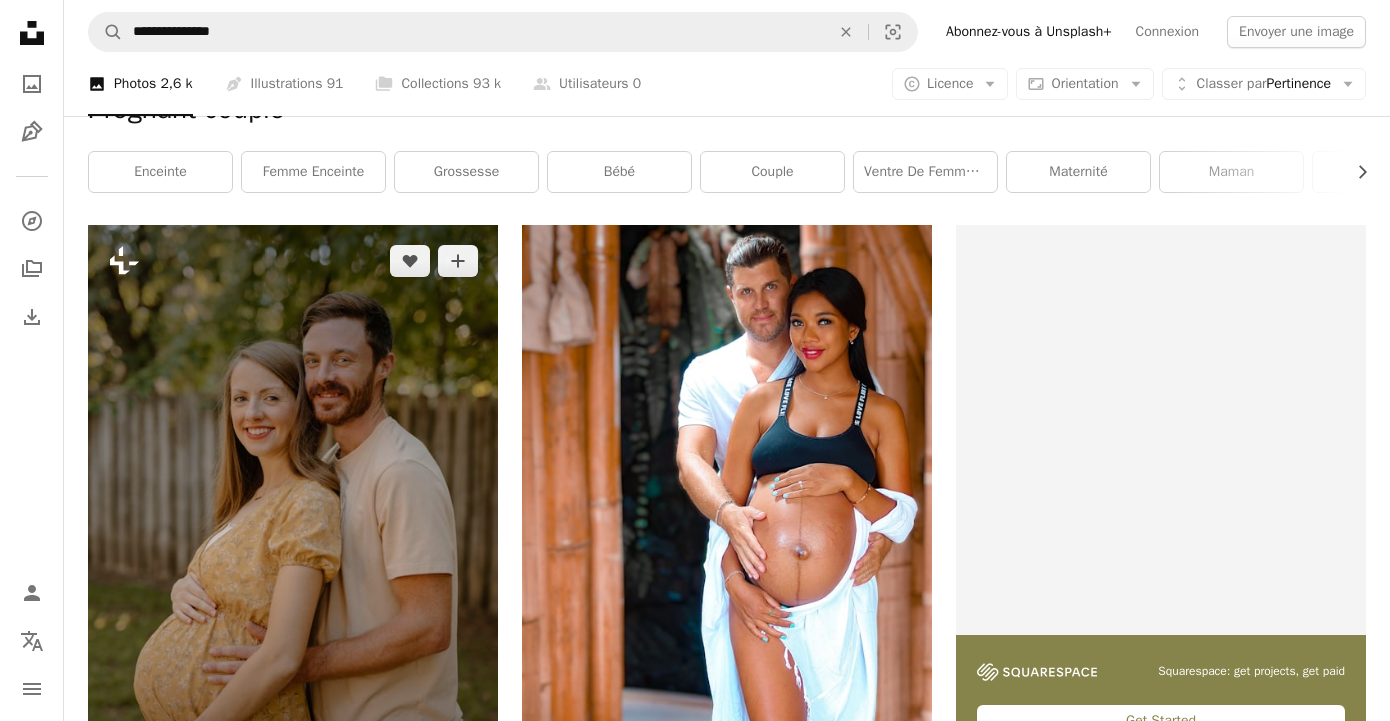 click on "Plus sign for Unsplash+" 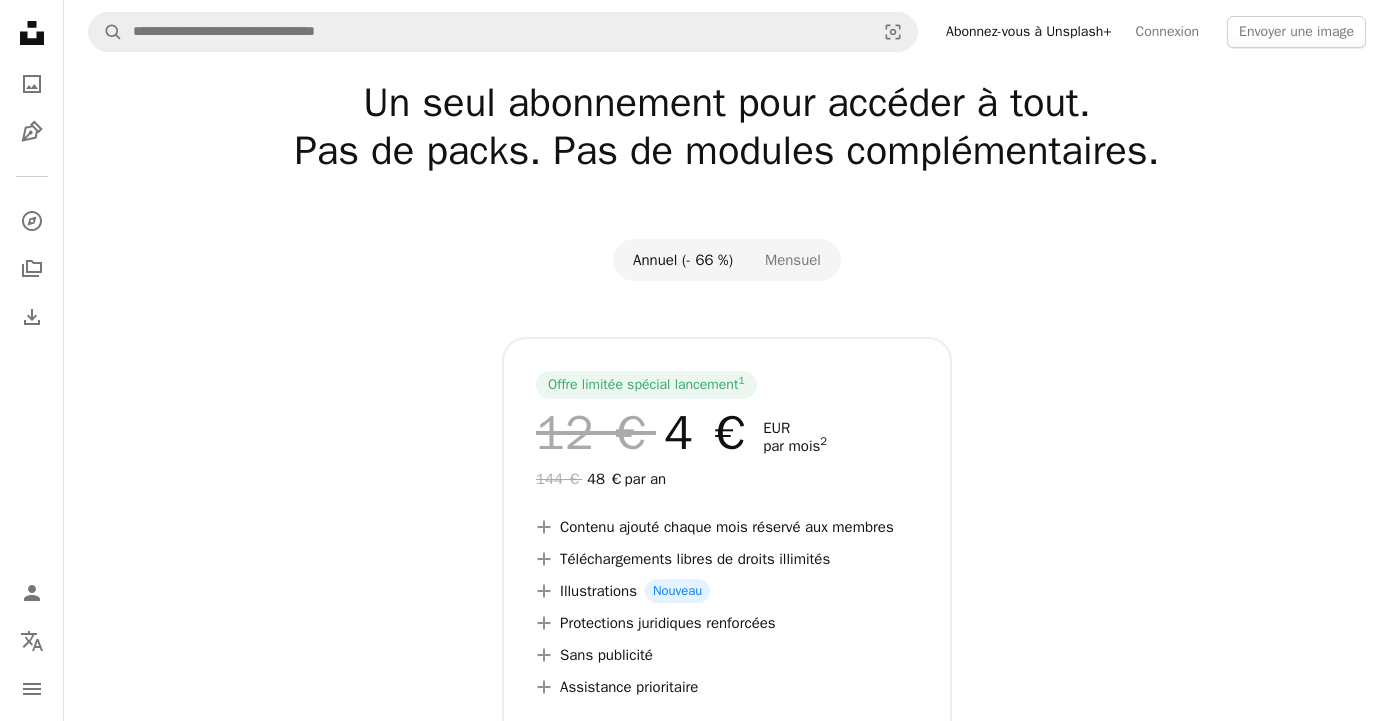 scroll, scrollTop: 0, scrollLeft: 0, axis: both 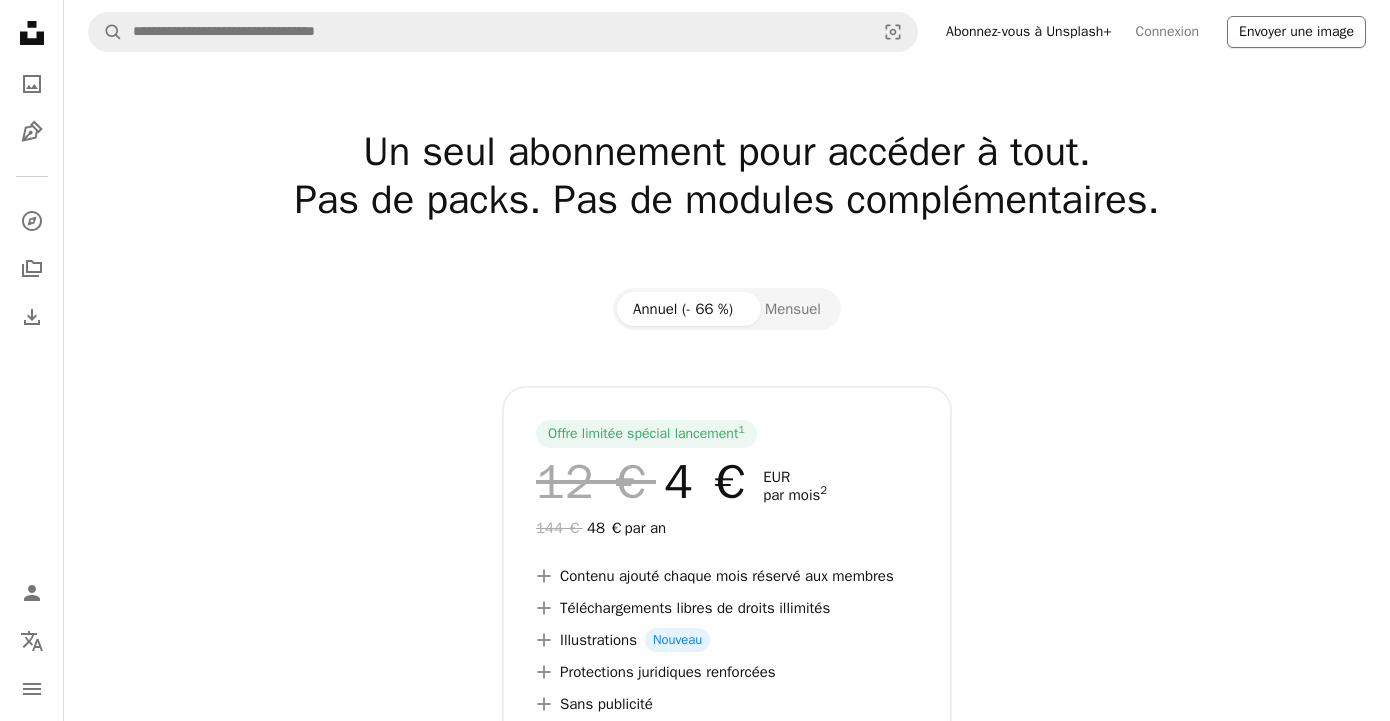 click on "Envoyer une image" at bounding box center [1296, 32] 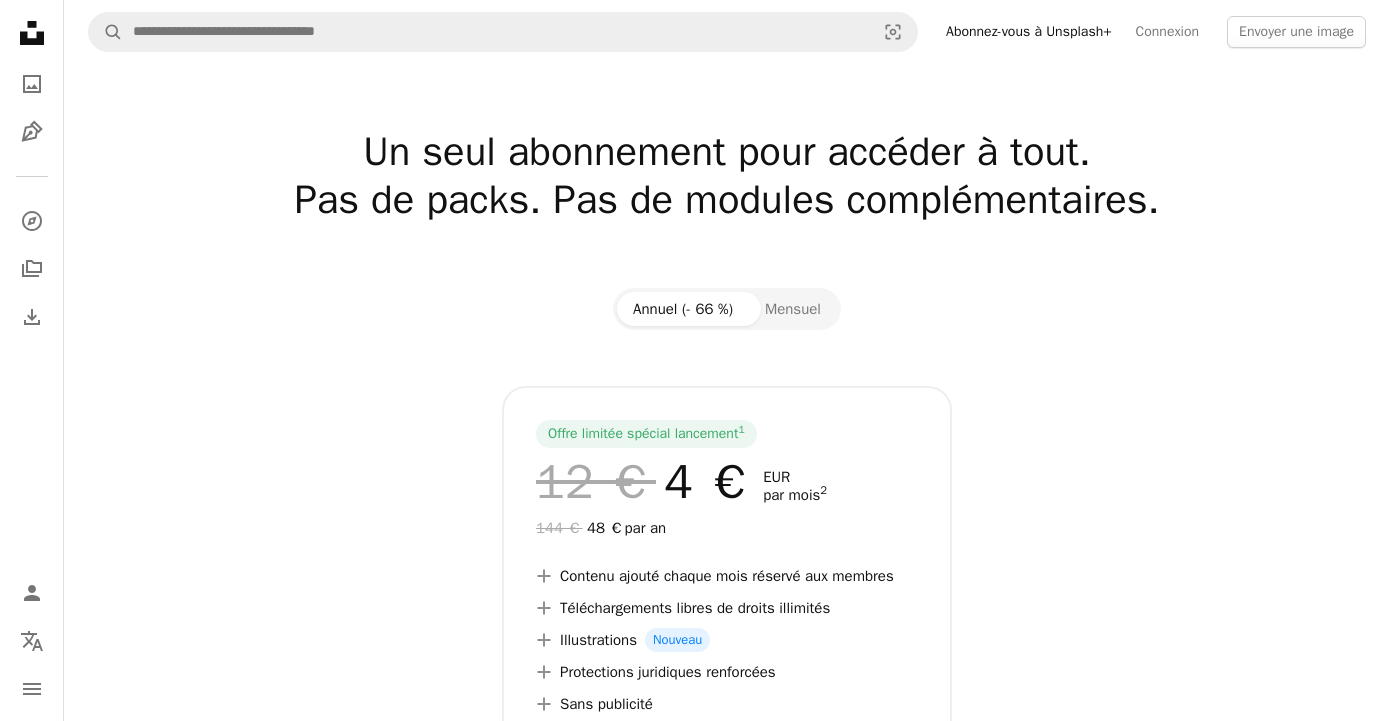 click on "An X shape S’inscrire à Unsplash Vous avez déjà un compte ?  Connexion Prénom Nom E-mail Nom d’utilisateur  (n’utilisez que des lettres, des chiffres ou des tirets) Mot de passe  (8 car. minimum) S’inscrire En vous inscrivant, vous acceptez les  Conditions  et la  Charte de protection des données ." at bounding box center (695, 5218) 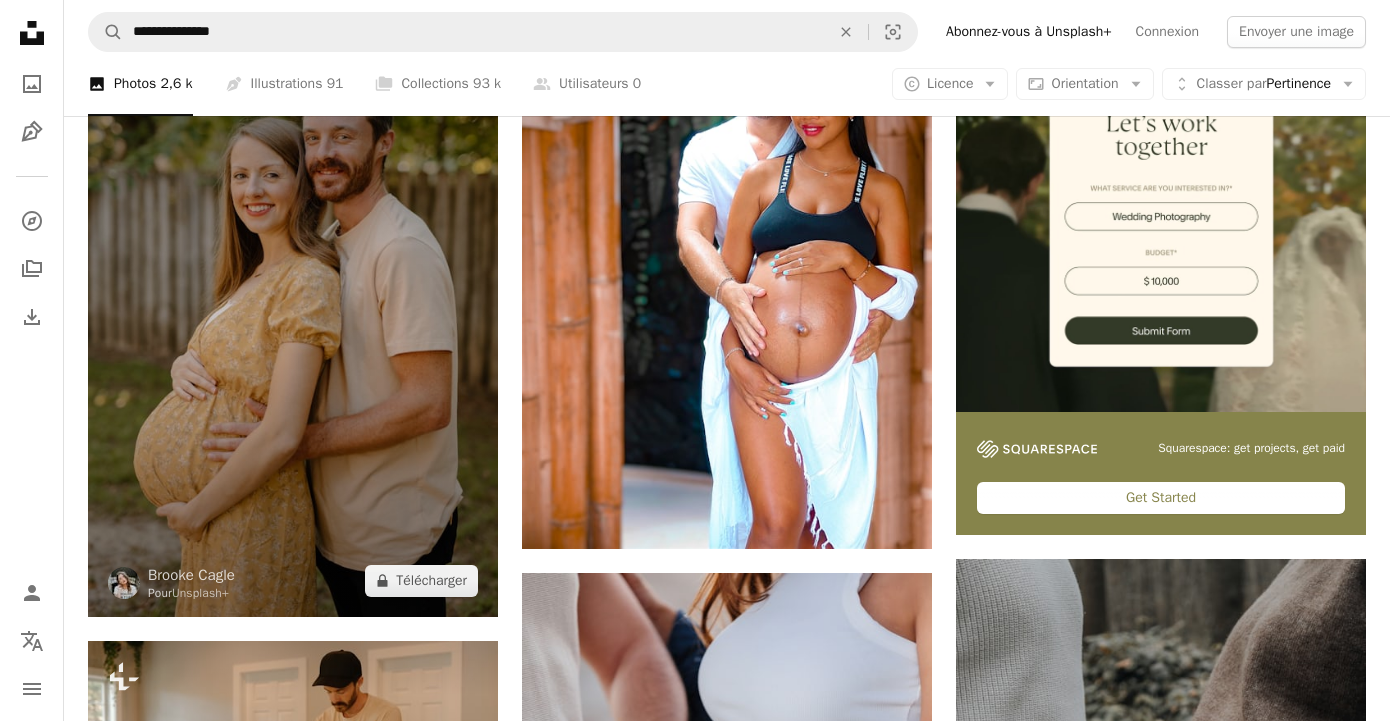 scroll, scrollTop: 277, scrollLeft: 0, axis: vertical 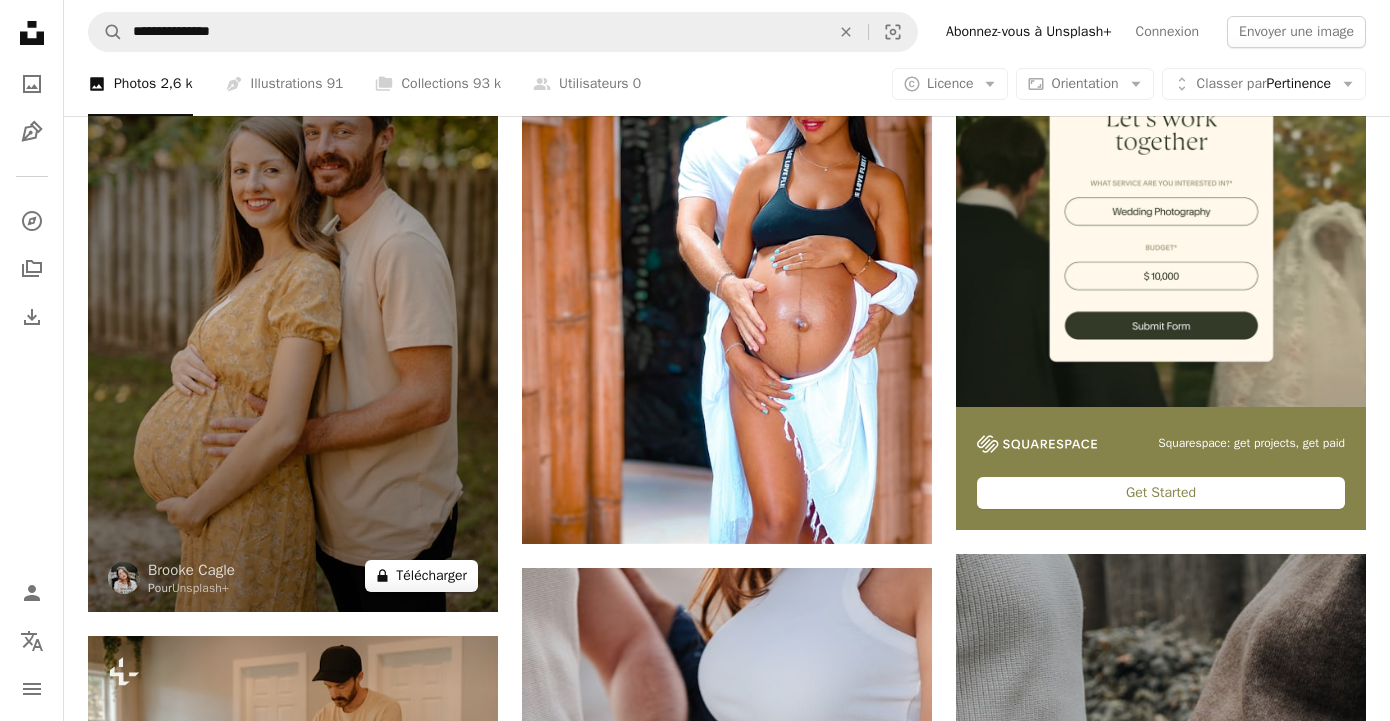click on "A lock   Télécharger" at bounding box center (421, 576) 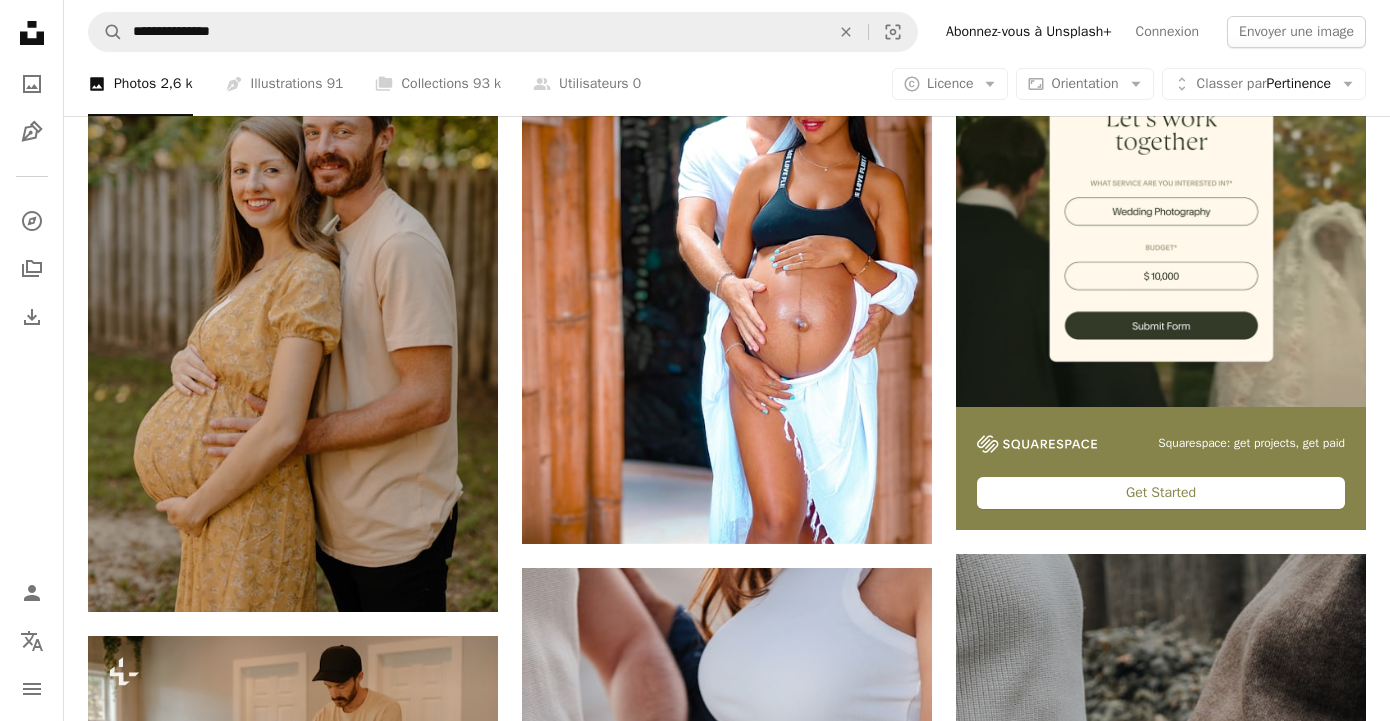 click at bounding box center [406, 5847] 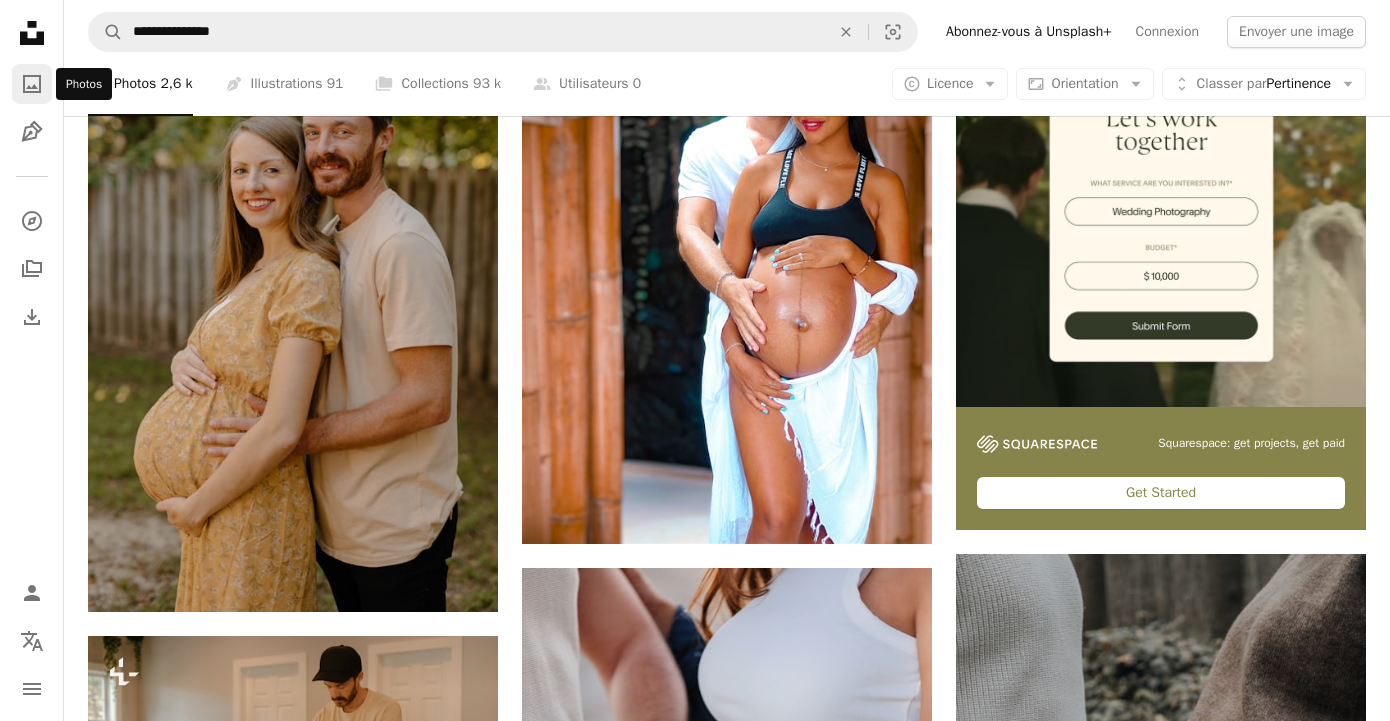 click on "A photo" 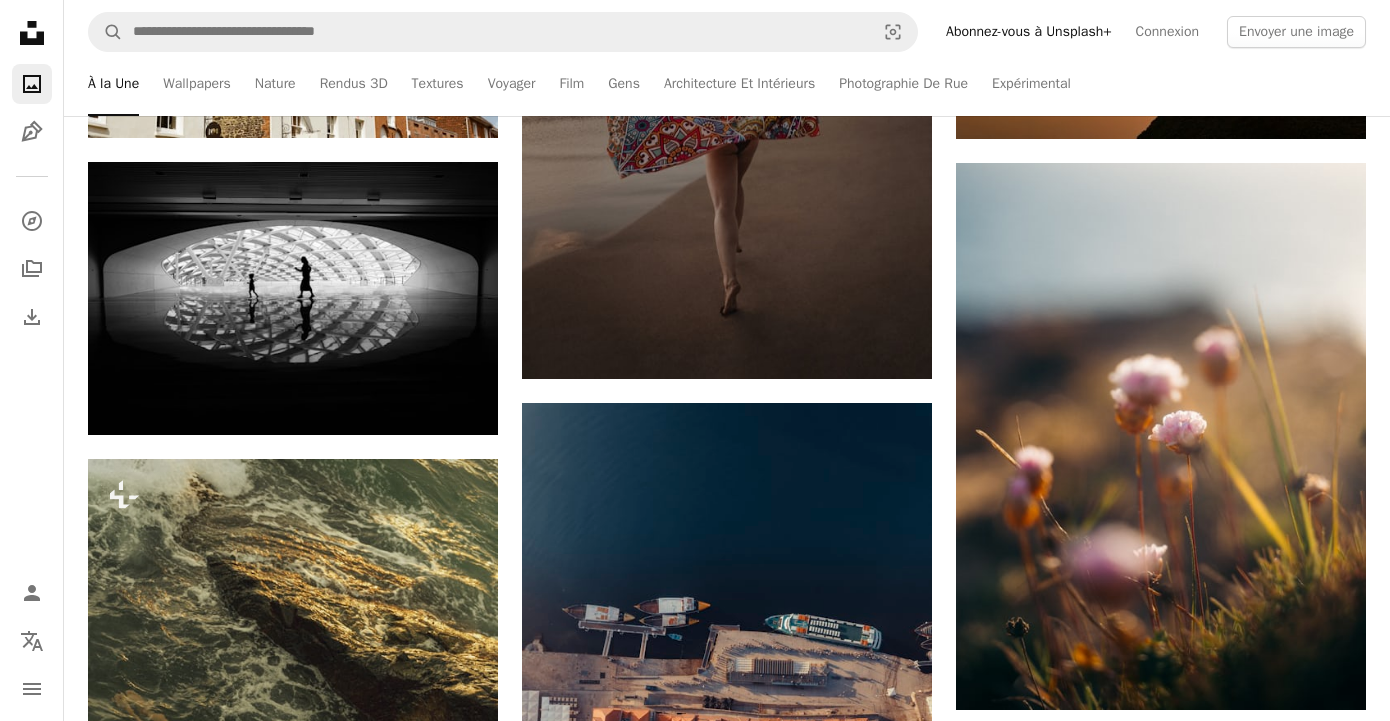 scroll, scrollTop: 1323, scrollLeft: 0, axis: vertical 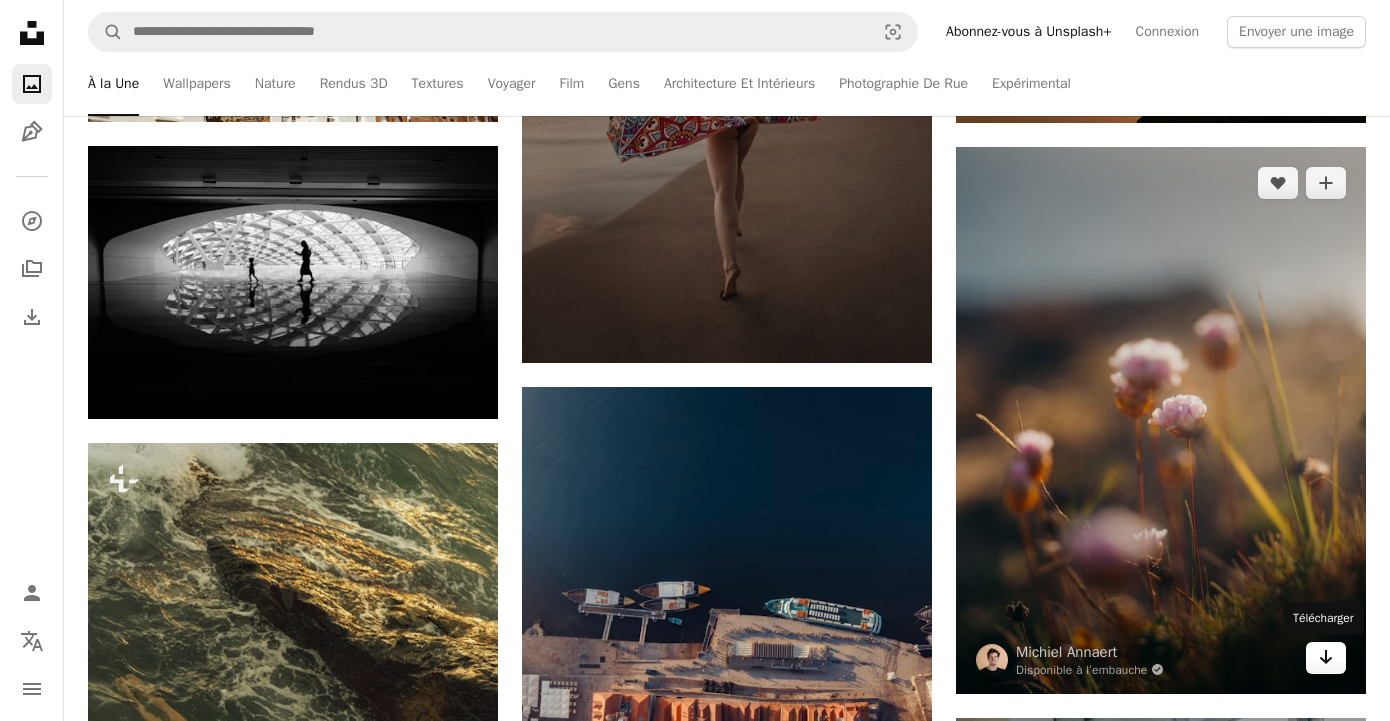 click on "Arrow pointing down" 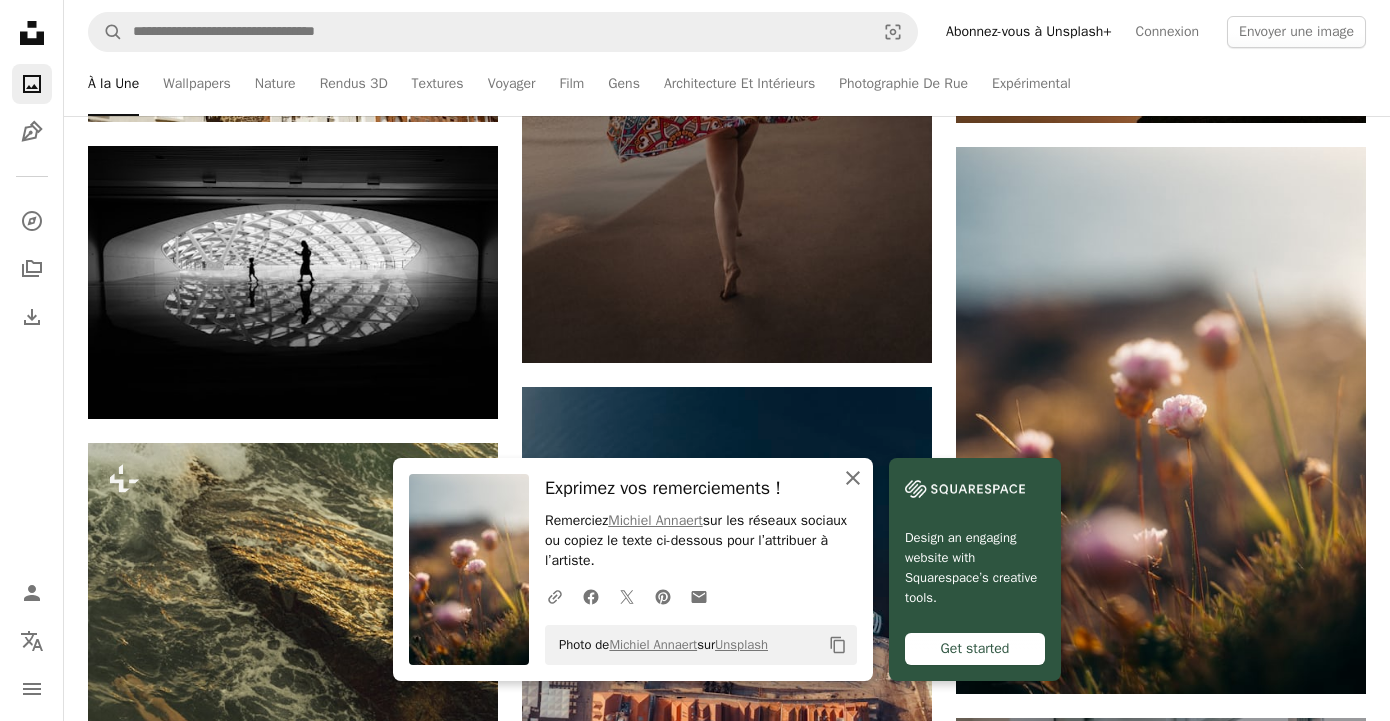click on "An X shape" 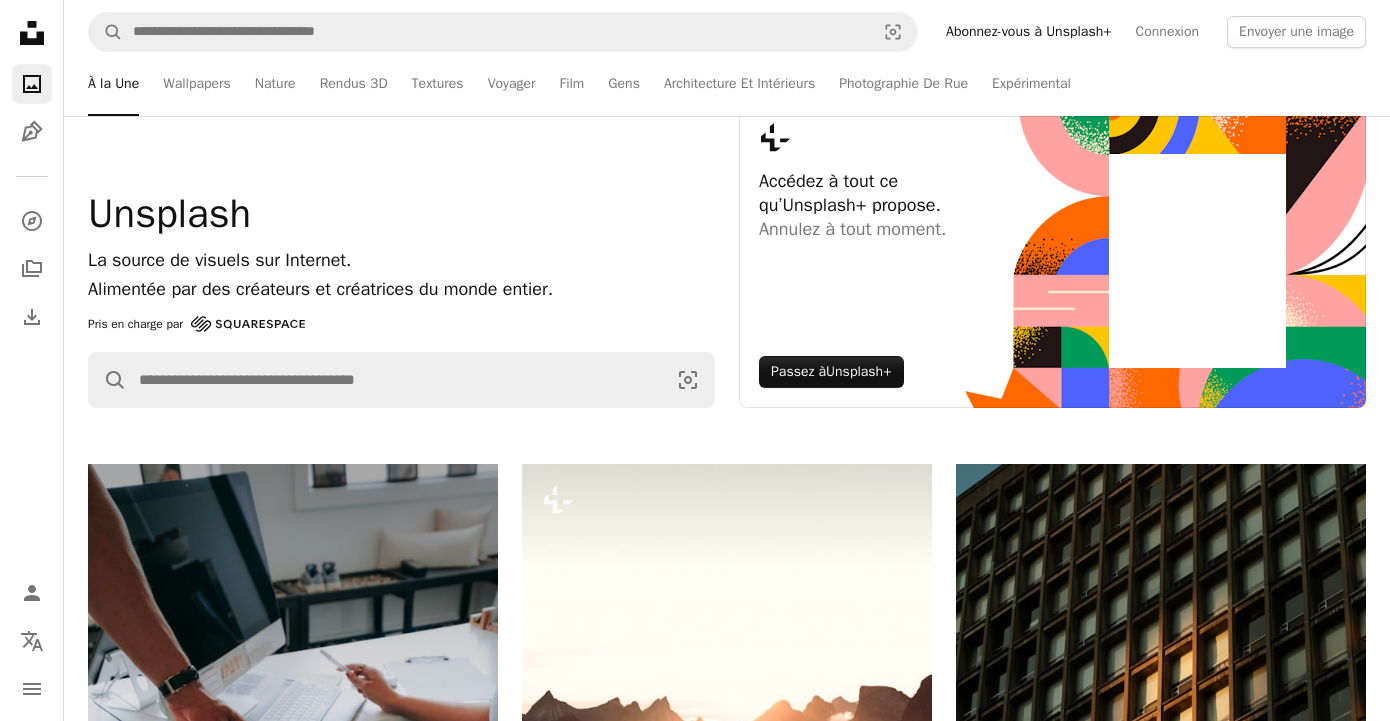 scroll, scrollTop: 0, scrollLeft: 0, axis: both 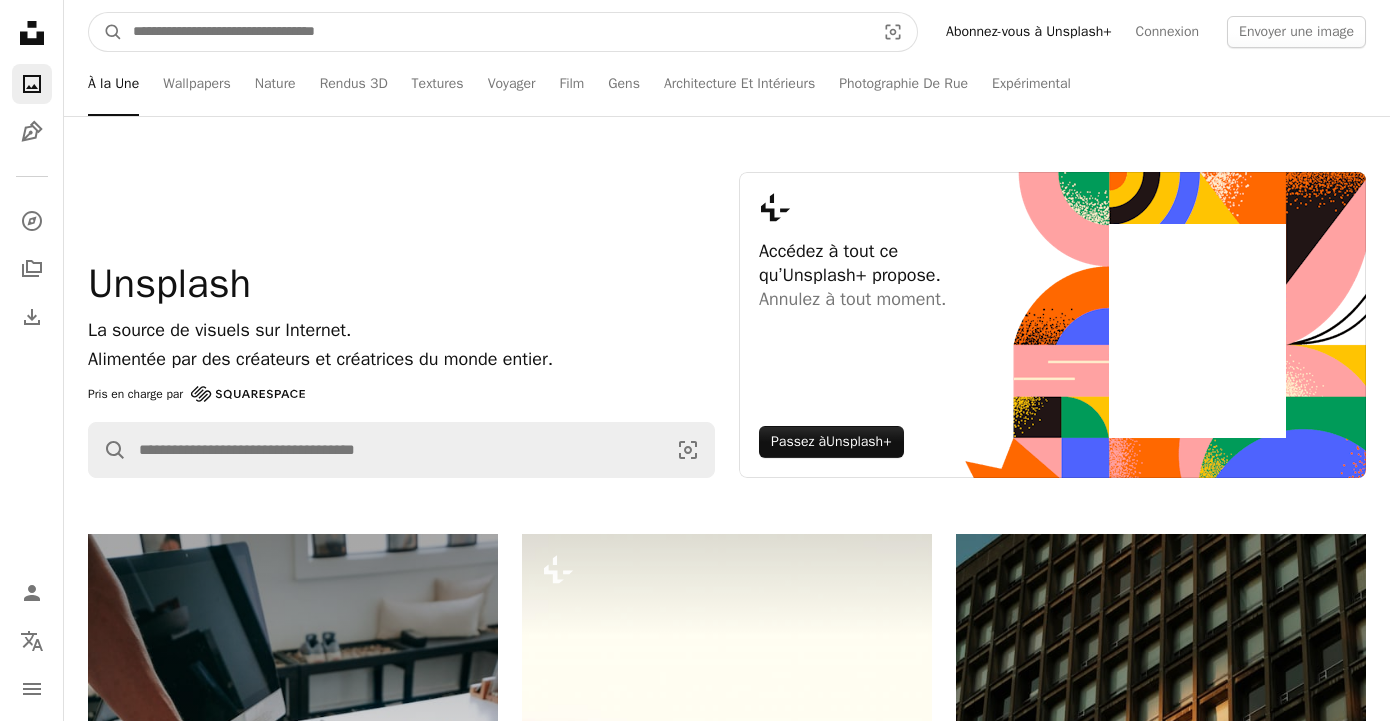click at bounding box center [496, 32] 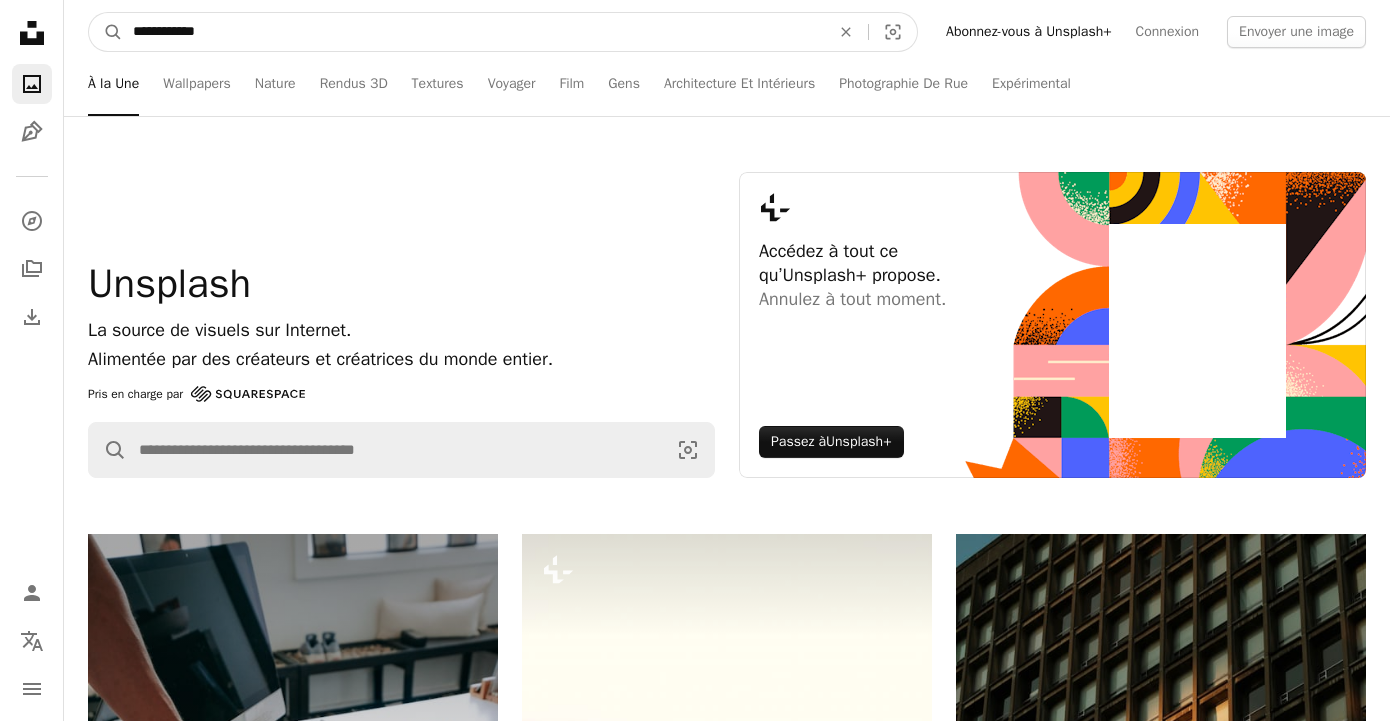 type on "**********" 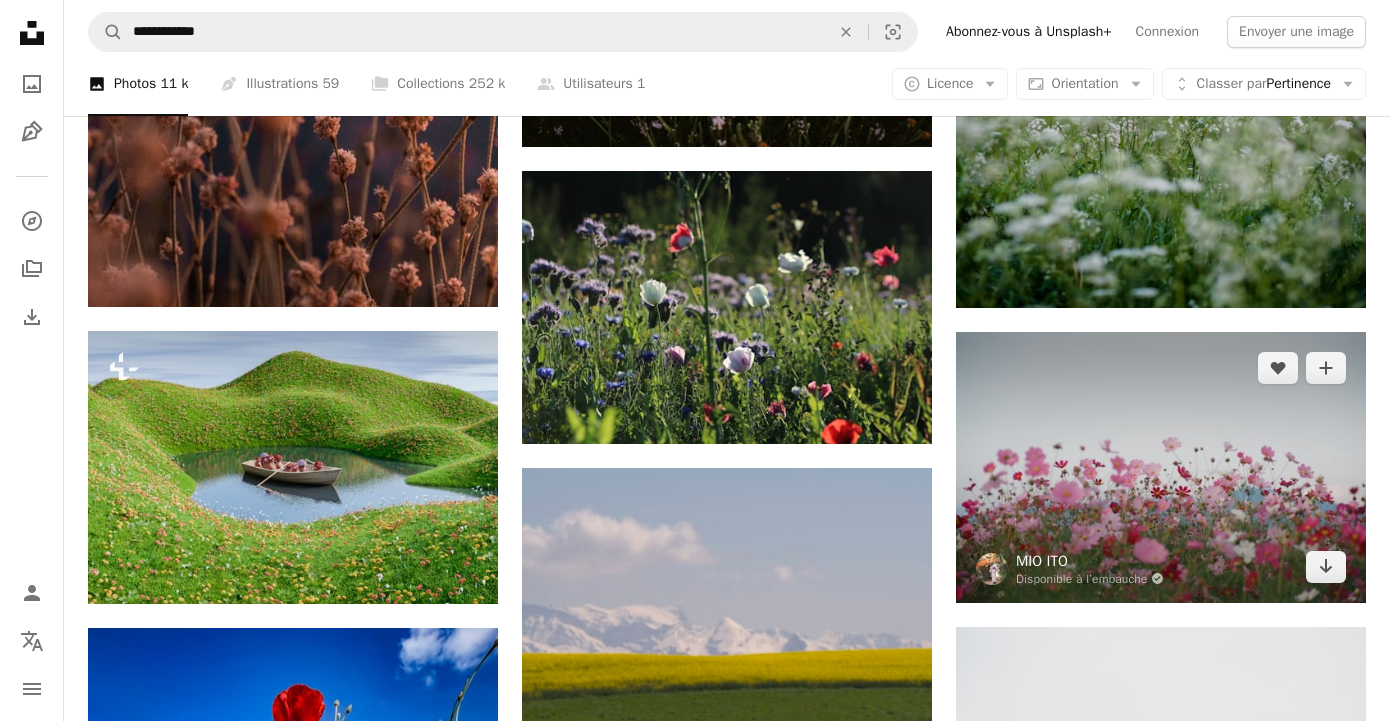 scroll, scrollTop: 1974, scrollLeft: 0, axis: vertical 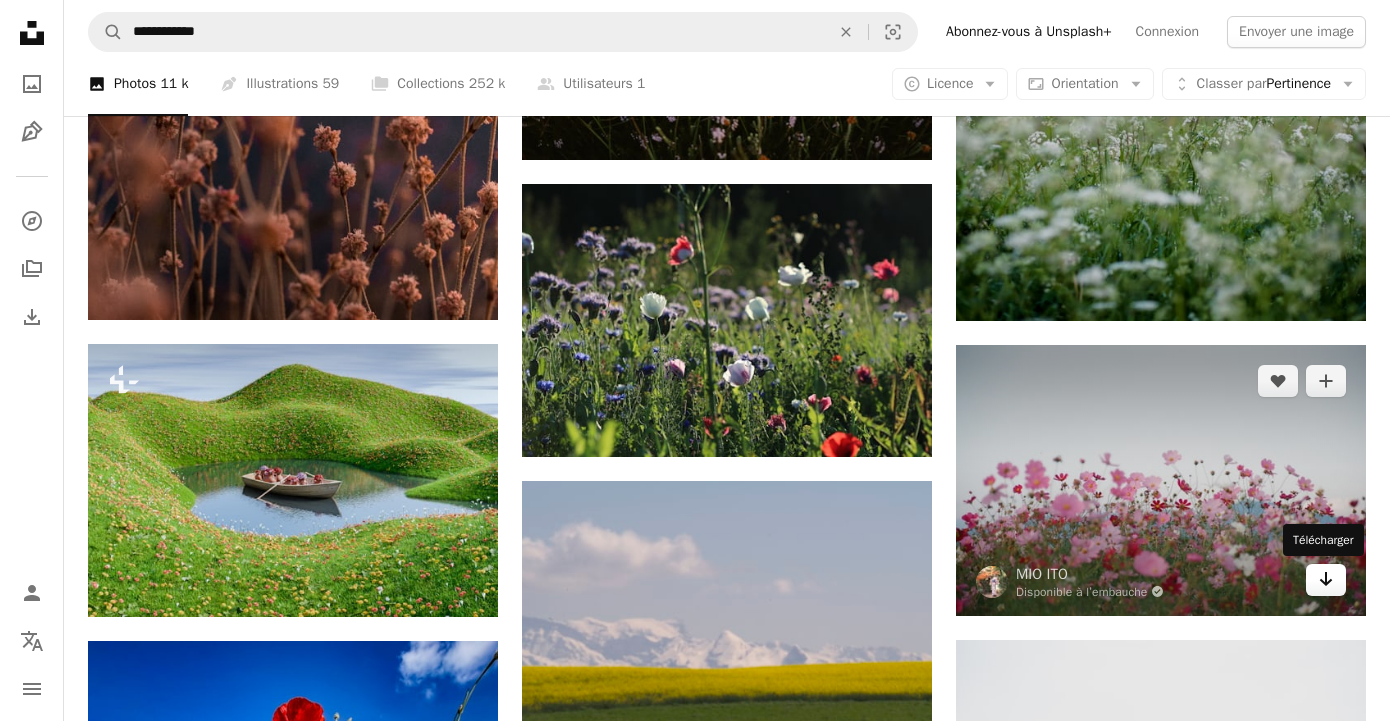 click 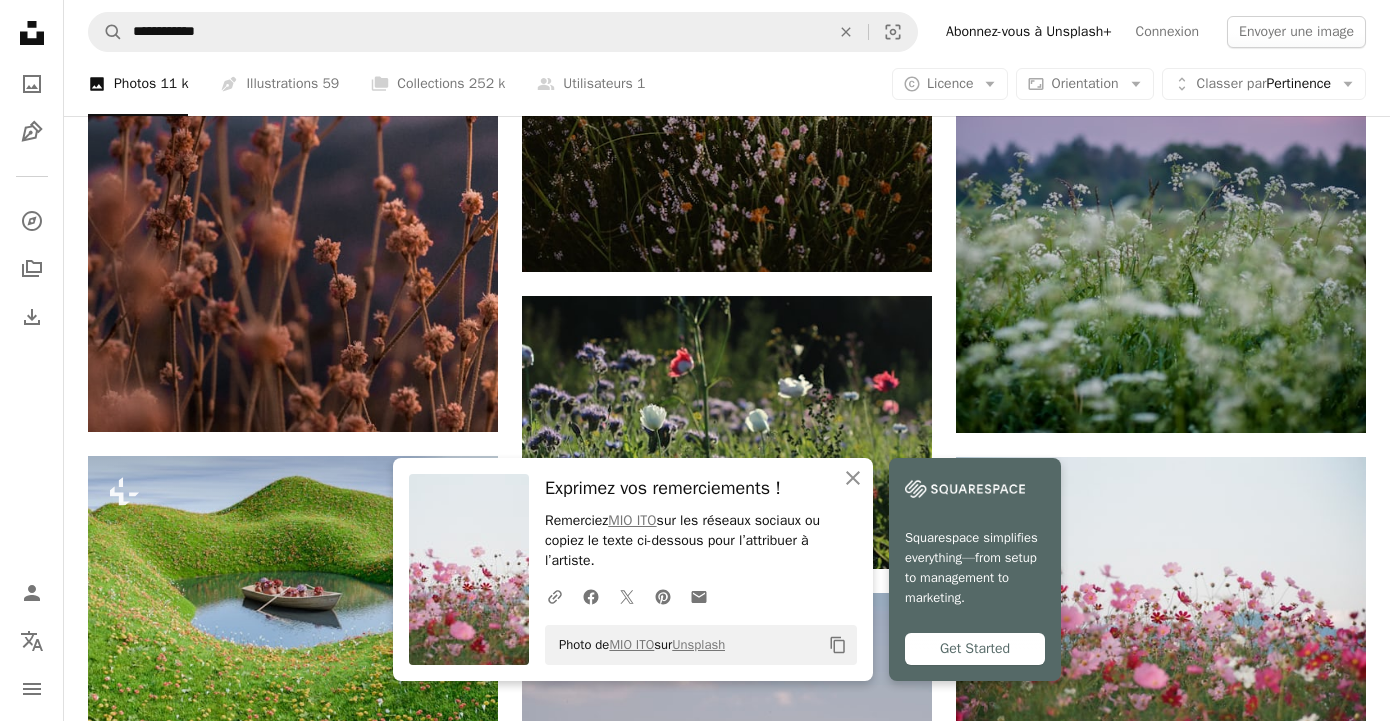 scroll, scrollTop: 1863, scrollLeft: 0, axis: vertical 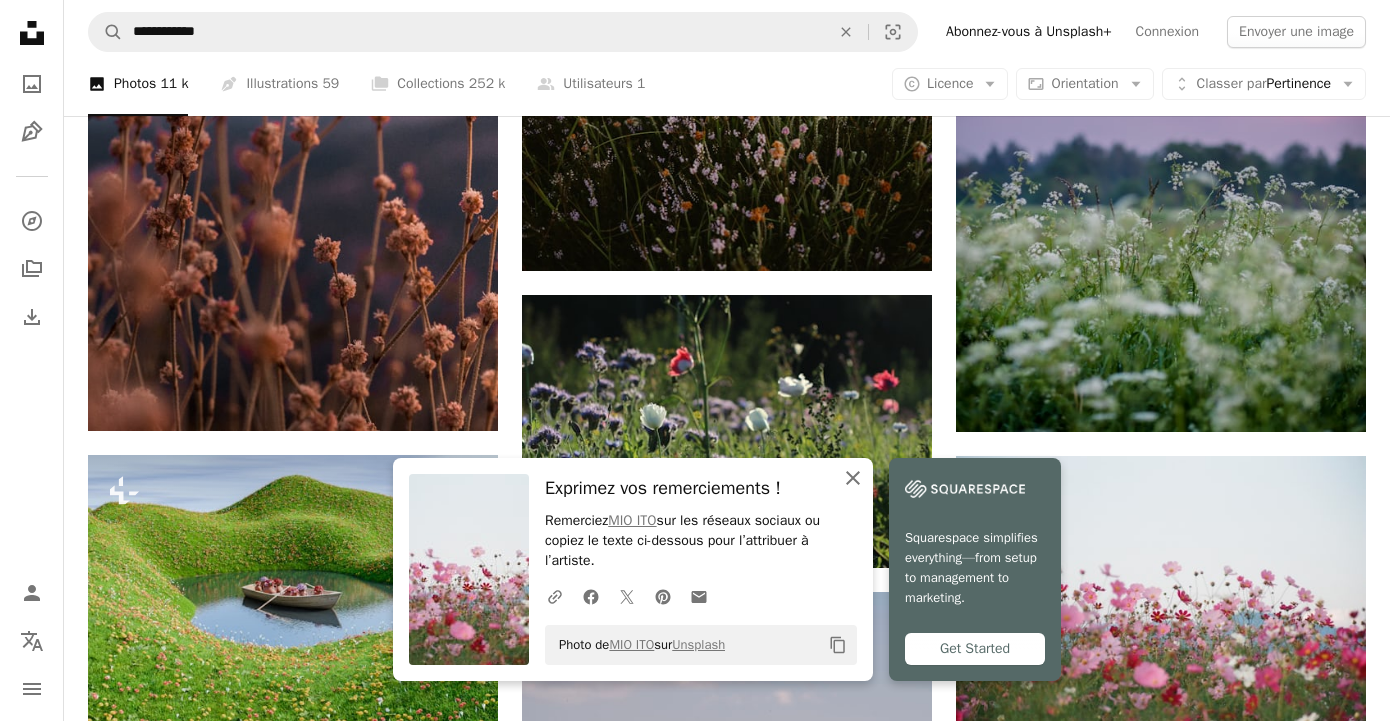 click on "An X shape" 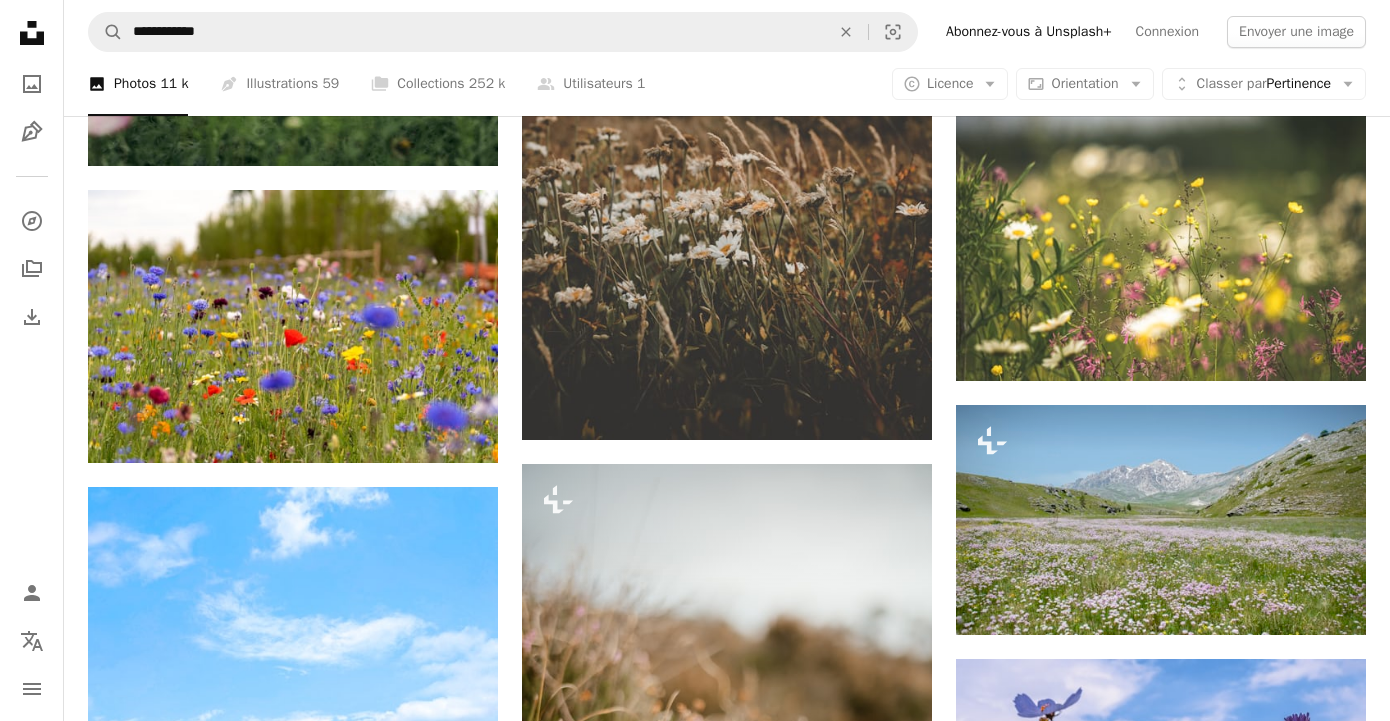 scroll, scrollTop: 591, scrollLeft: 0, axis: vertical 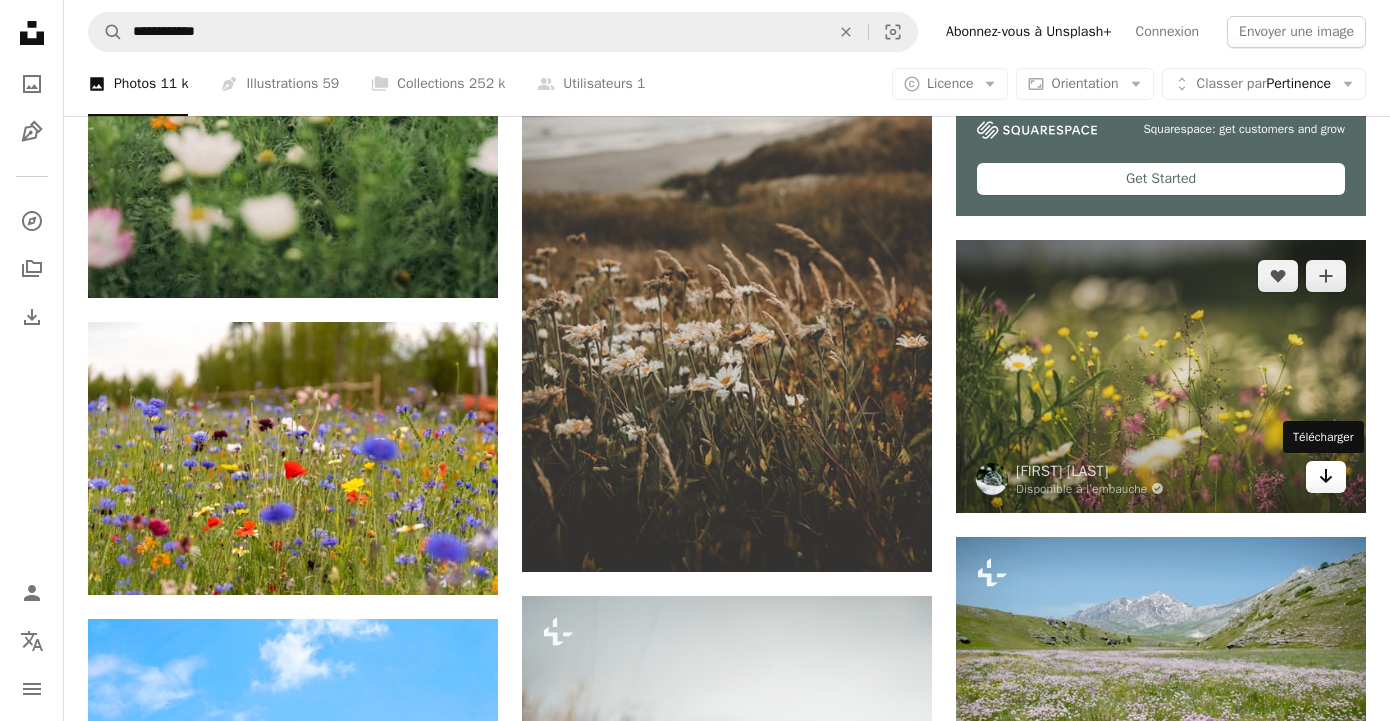 click 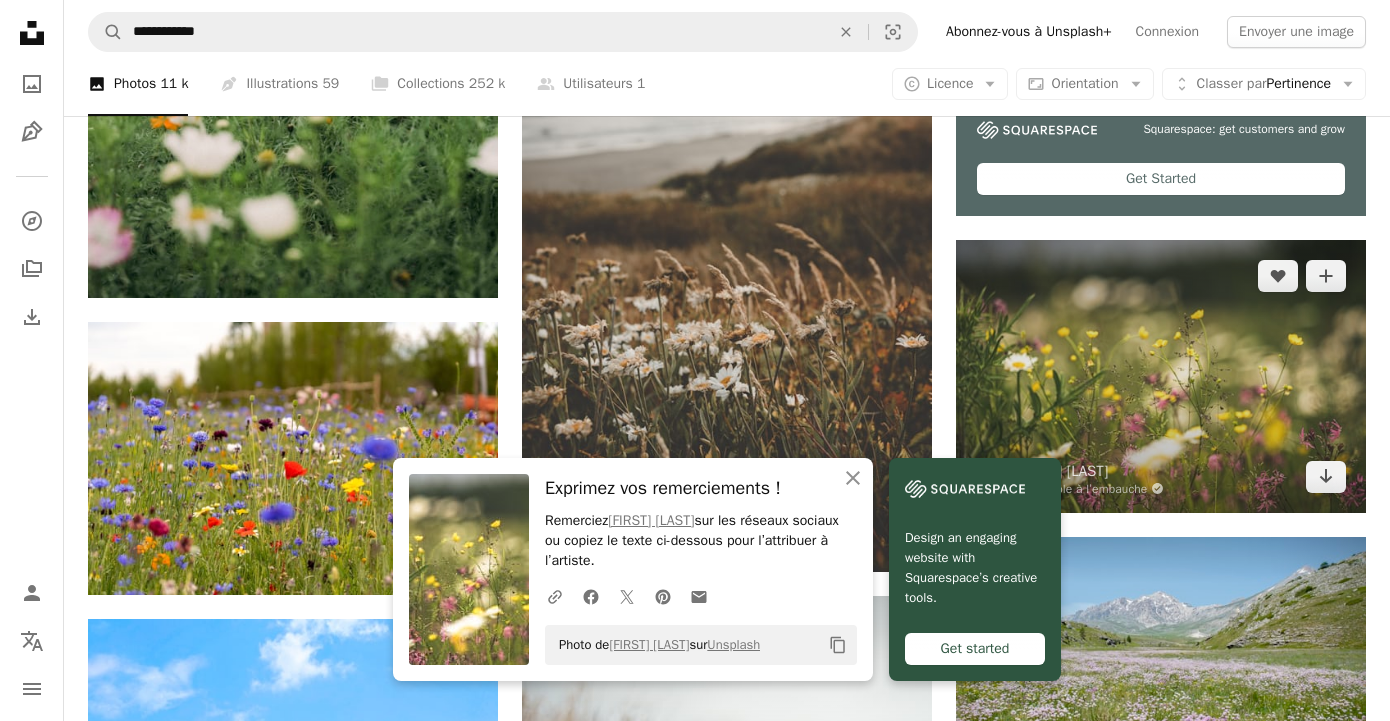 scroll, scrollTop: 557, scrollLeft: 0, axis: vertical 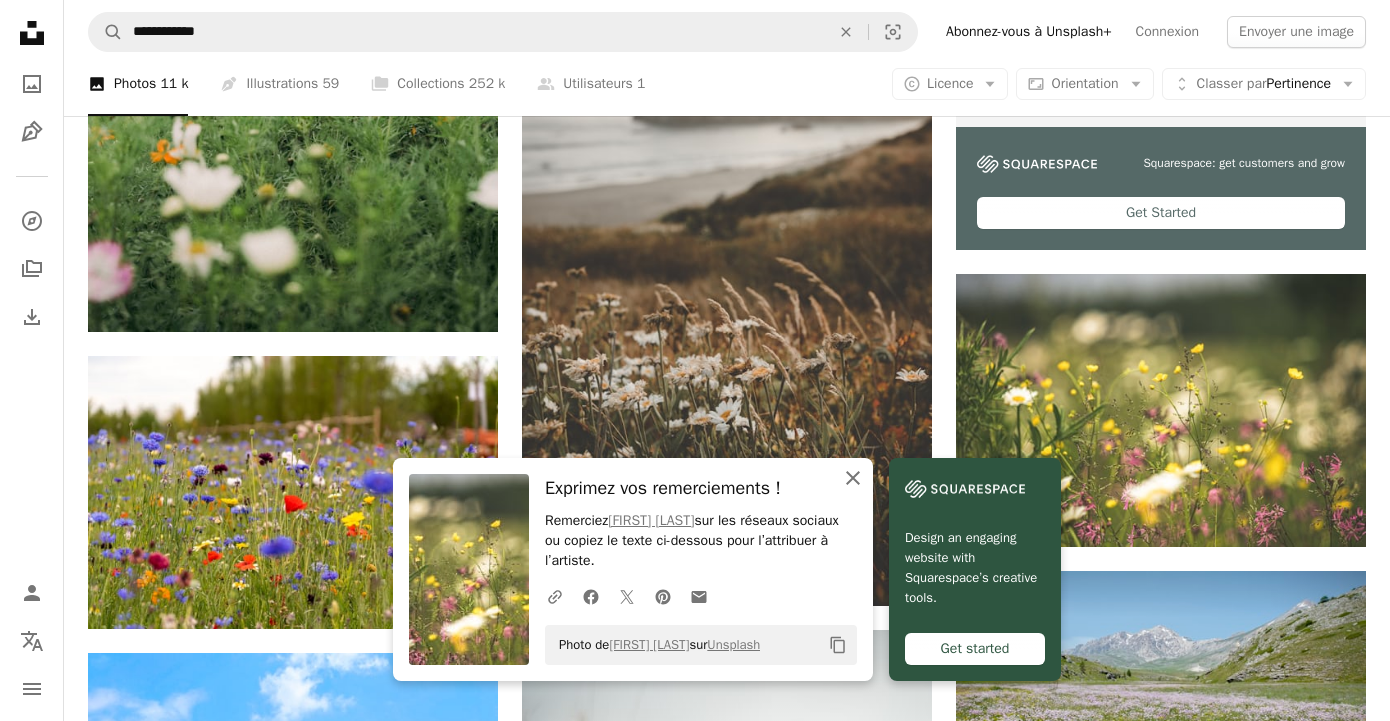 click on "An X shape" 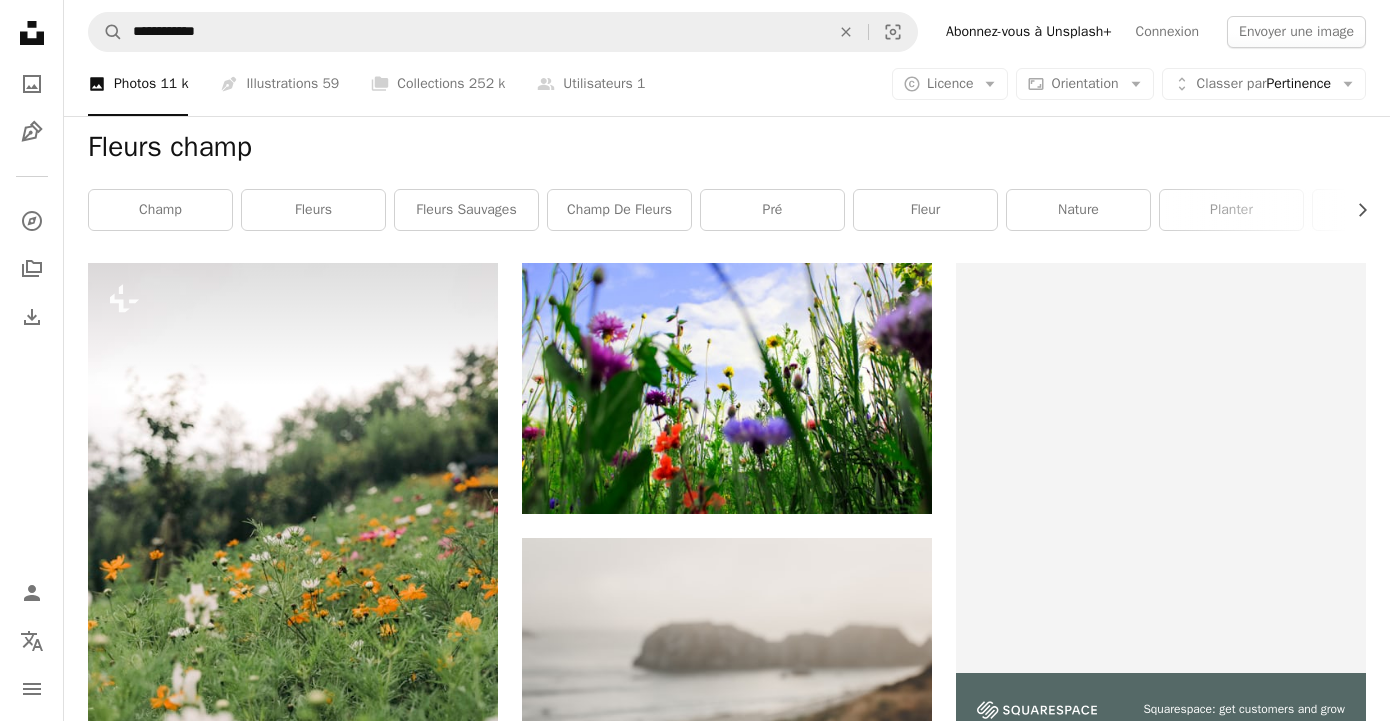 scroll, scrollTop: 0, scrollLeft: 0, axis: both 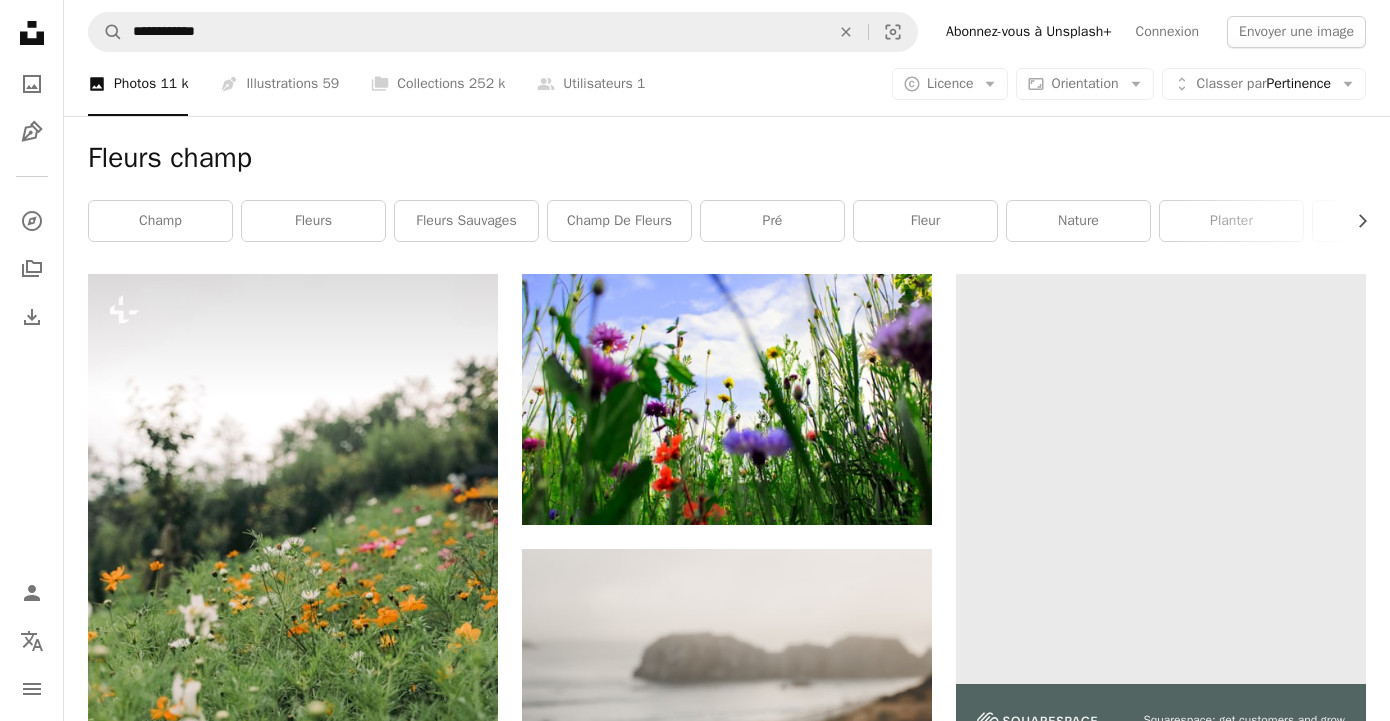 click at bounding box center [1161, 479] 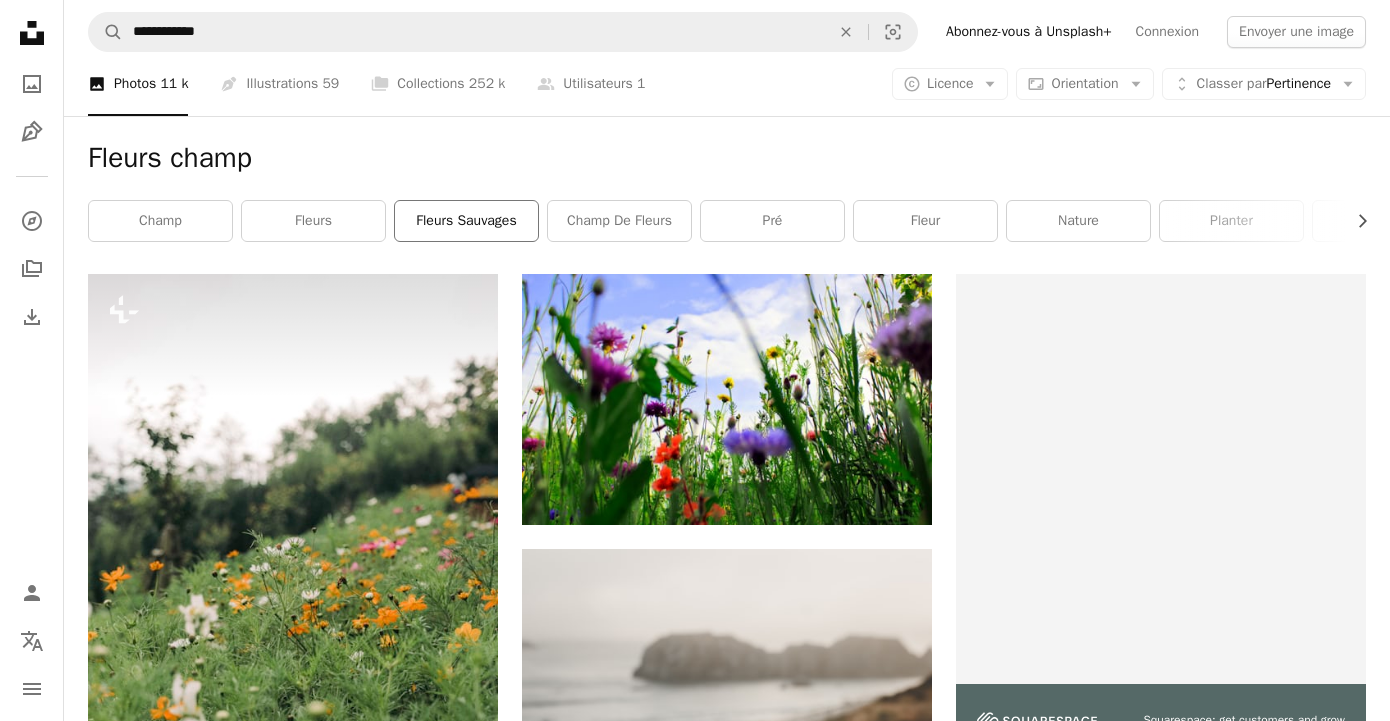 click on "Fleurs sauvages" at bounding box center [466, 221] 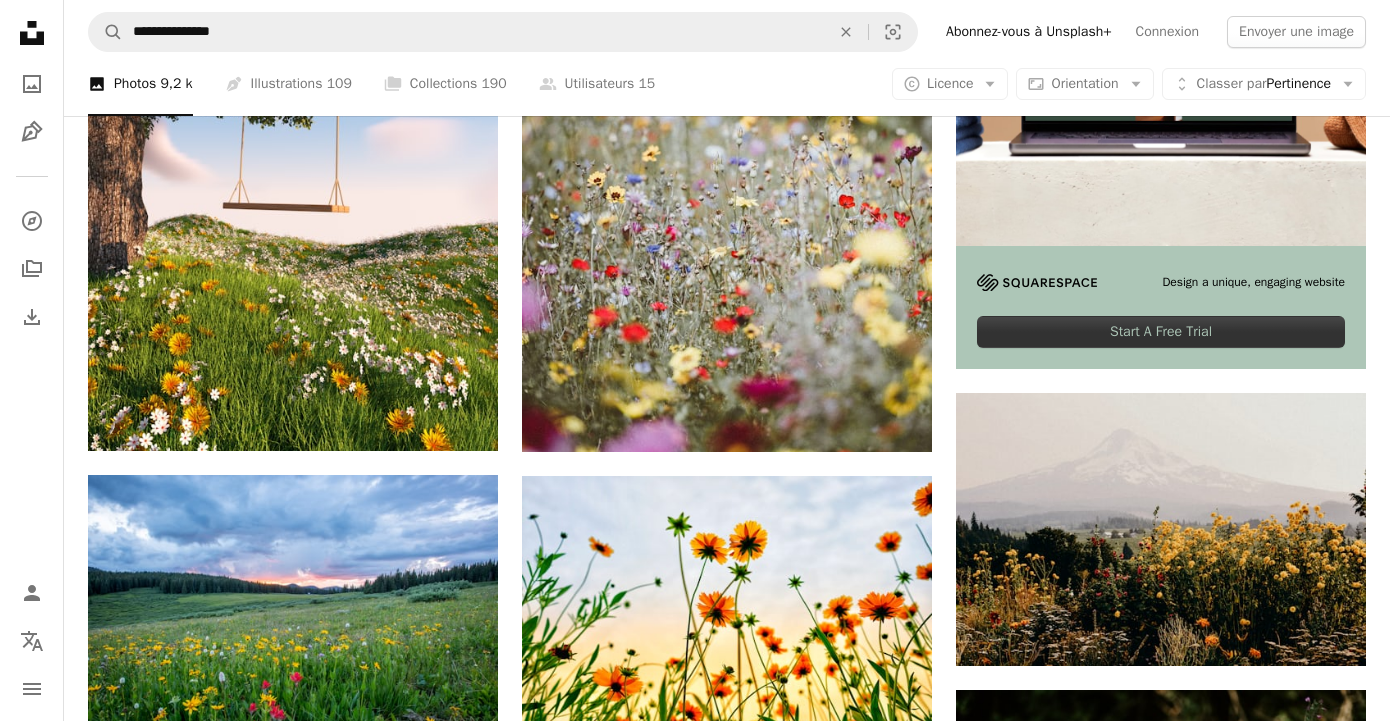 scroll, scrollTop: 0, scrollLeft: 0, axis: both 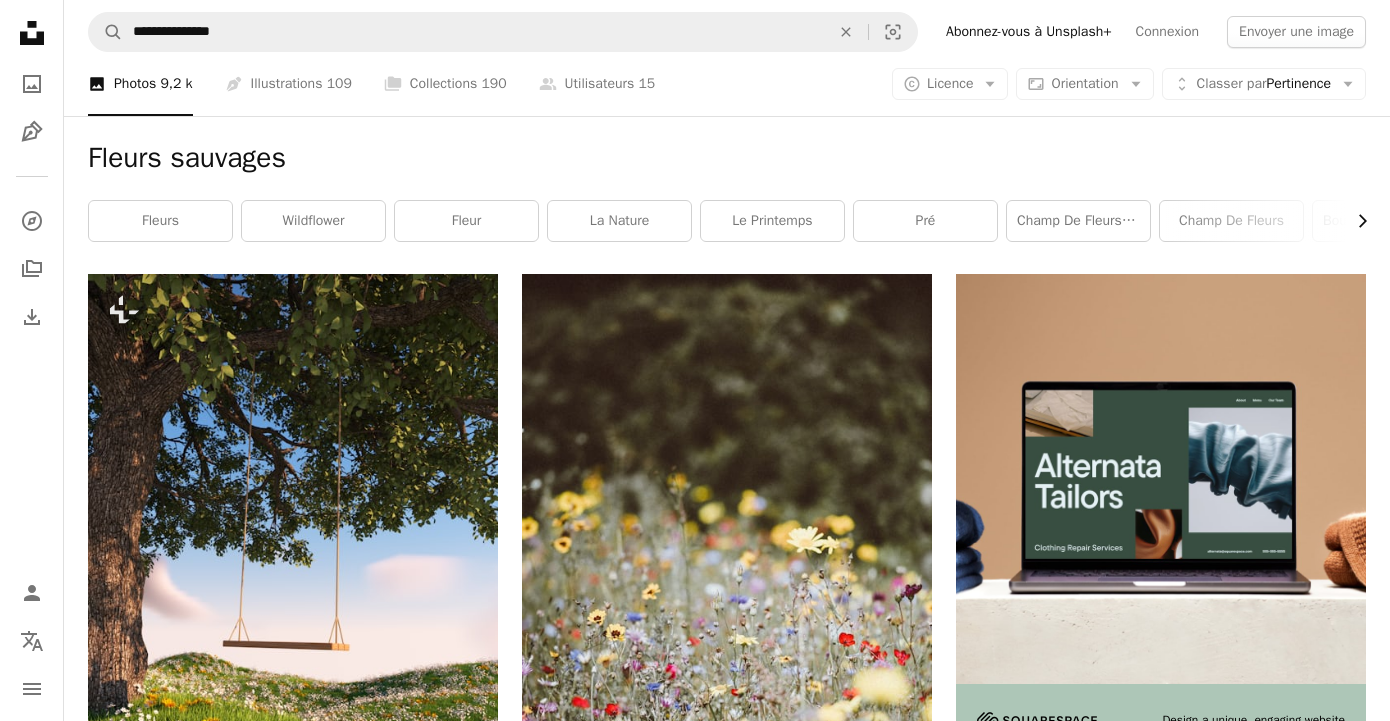 click on "Chevron right" 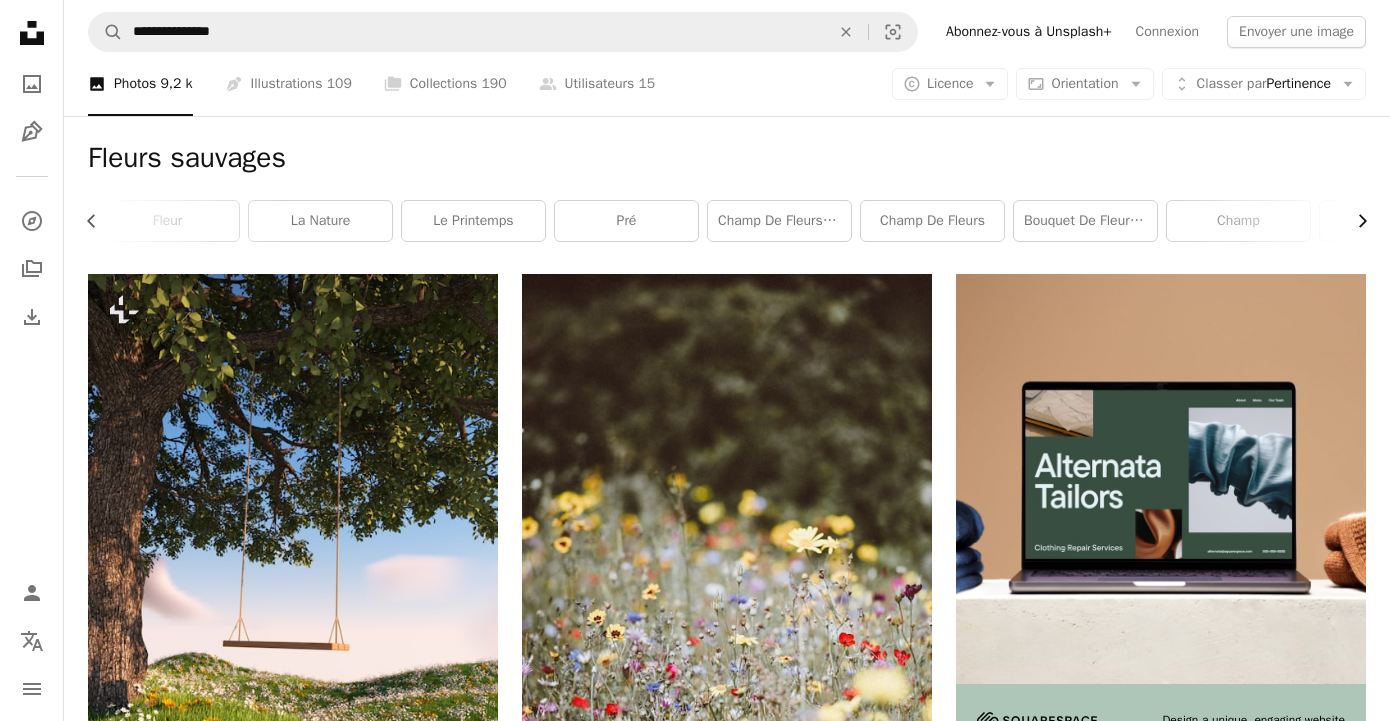 scroll, scrollTop: 0, scrollLeft: 300, axis: horizontal 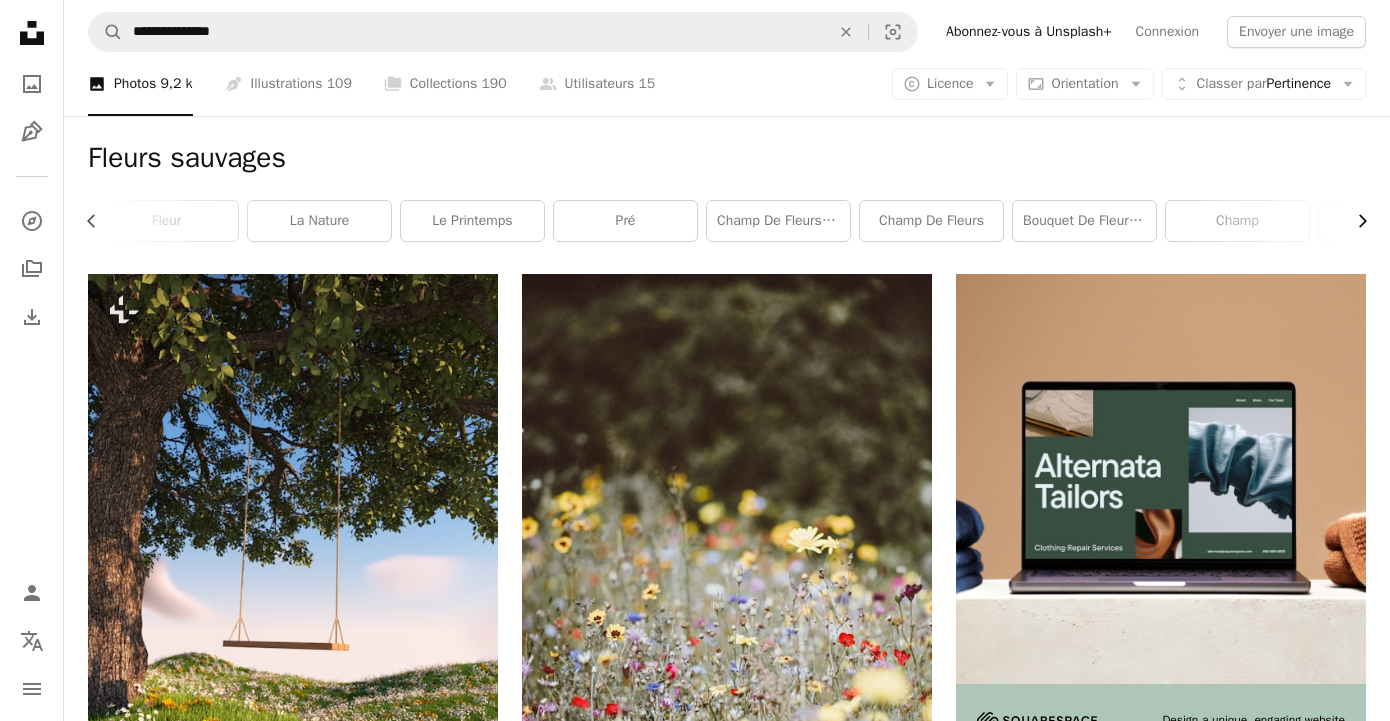 click on "Chevron right" 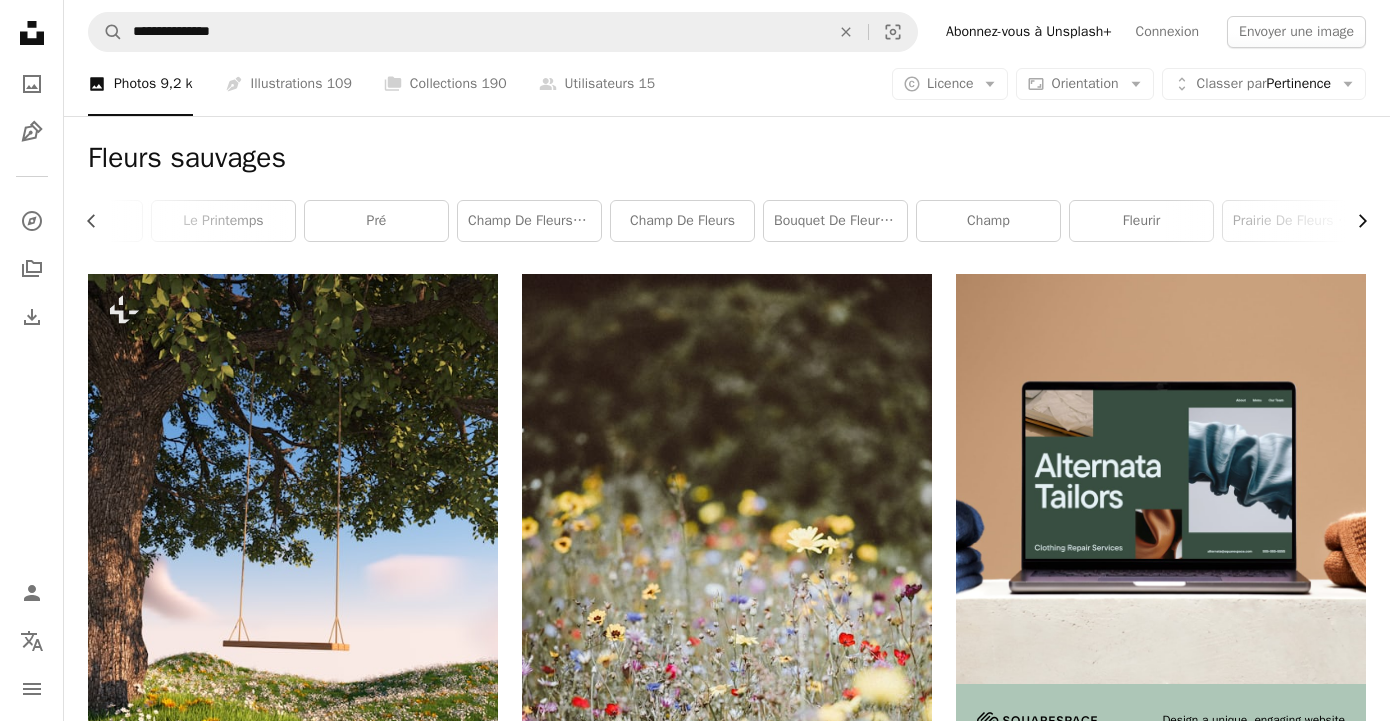 scroll, scrollTop: 0, scrollLeft: 550, axis: horizontal 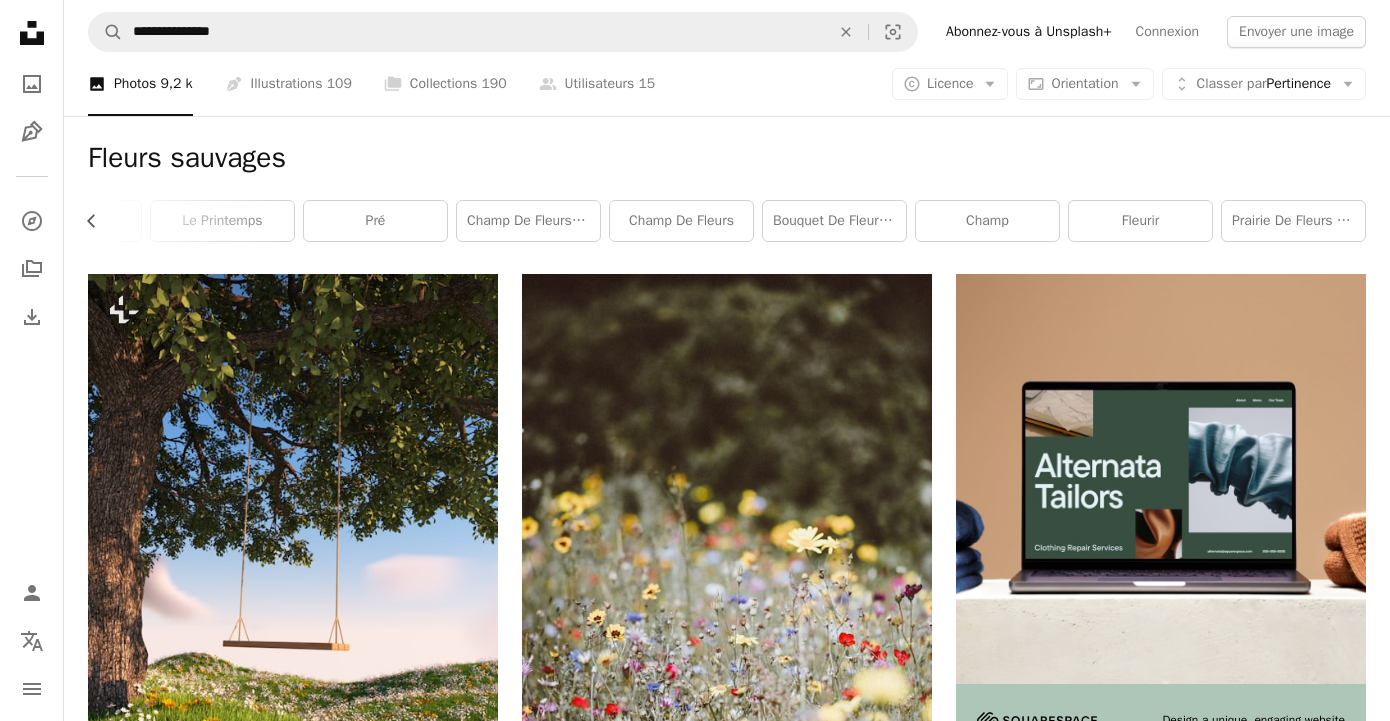 click on "prairie de fleurs sauvages" at bounding box center (1293, 221) 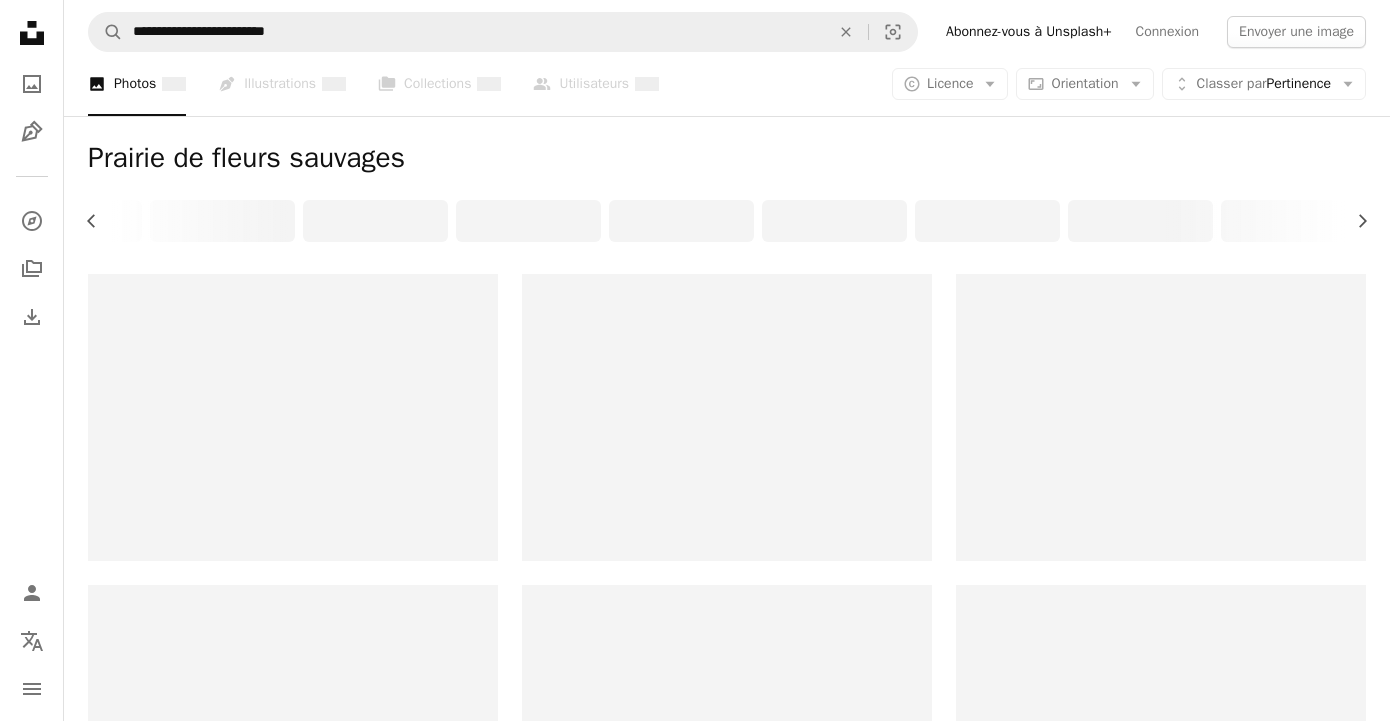 scroll, scrollTop: 0, scrollLeft: 397, axis: horizontal 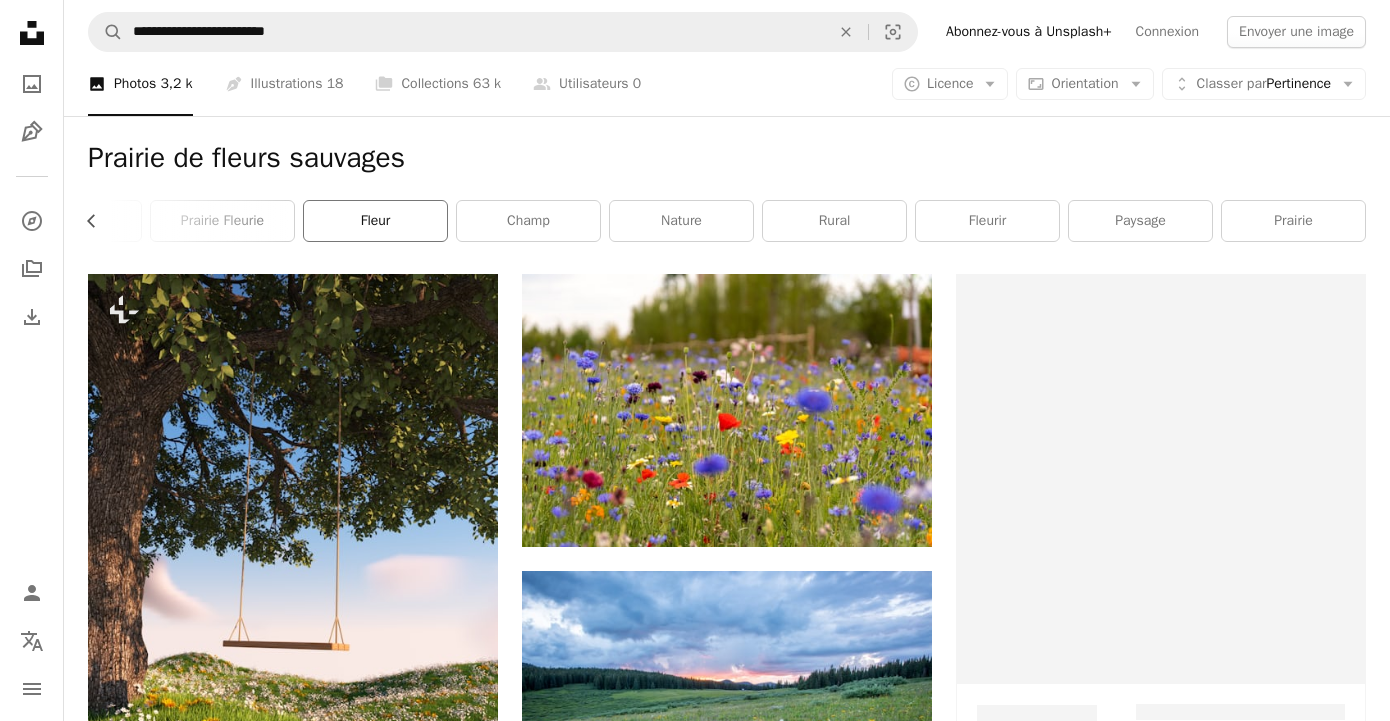 click on "fleur" at bounding box center [375, 221] 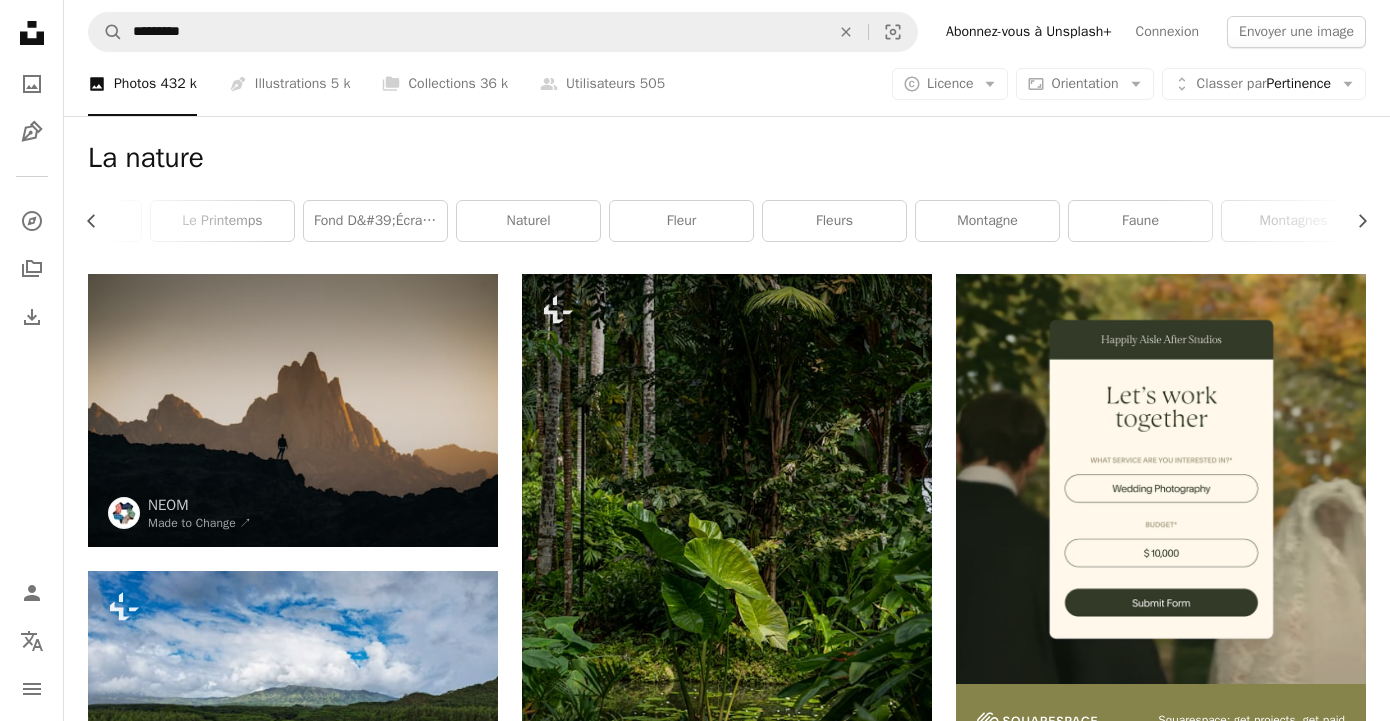 click on "fond d&#39;écran du bureau" at bounding box center [375, 221] 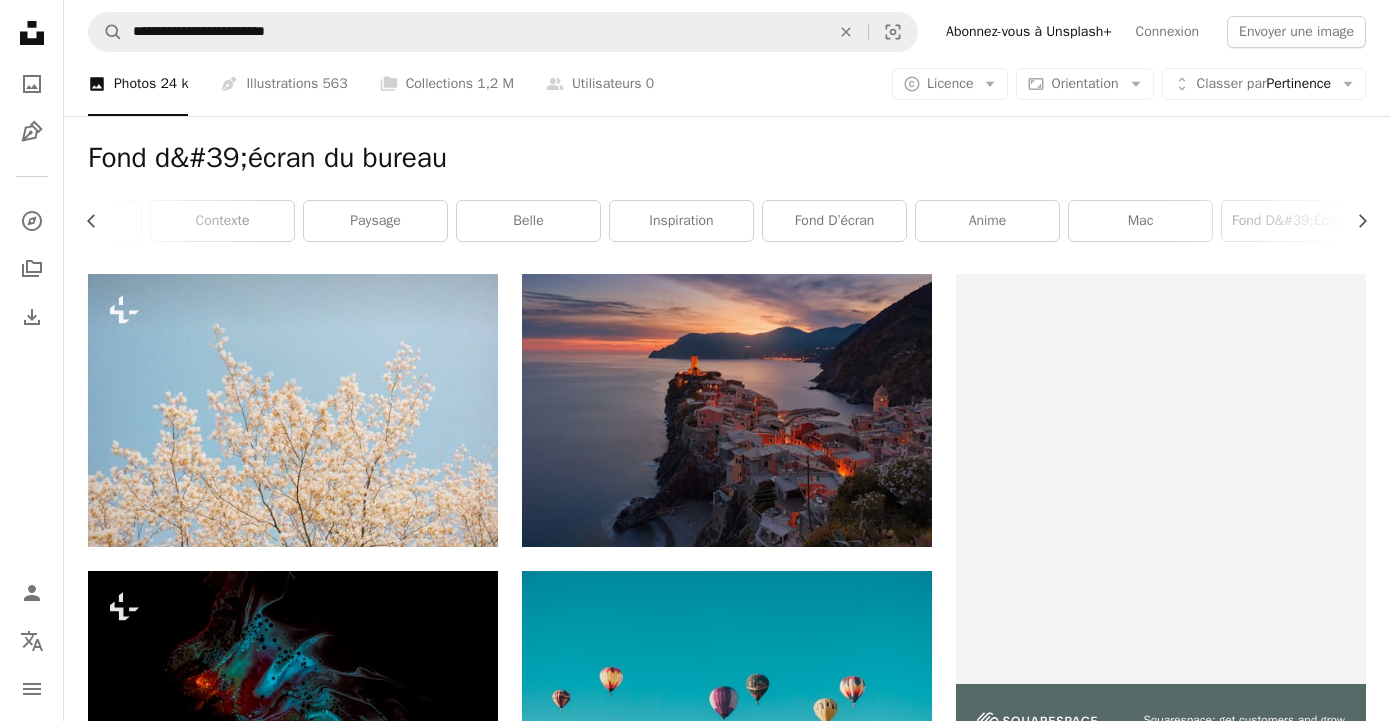 click on "paysage" at bounding box center (375, 221) 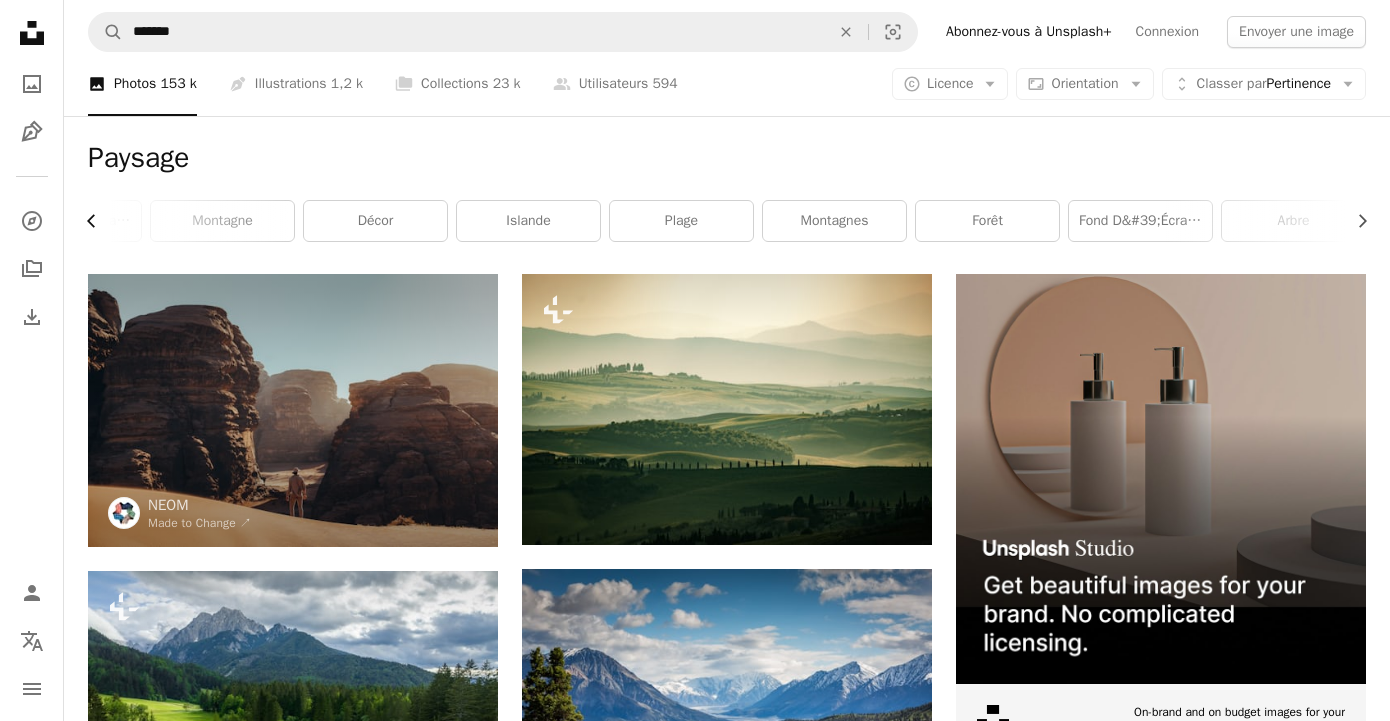 click on "Chevron left" 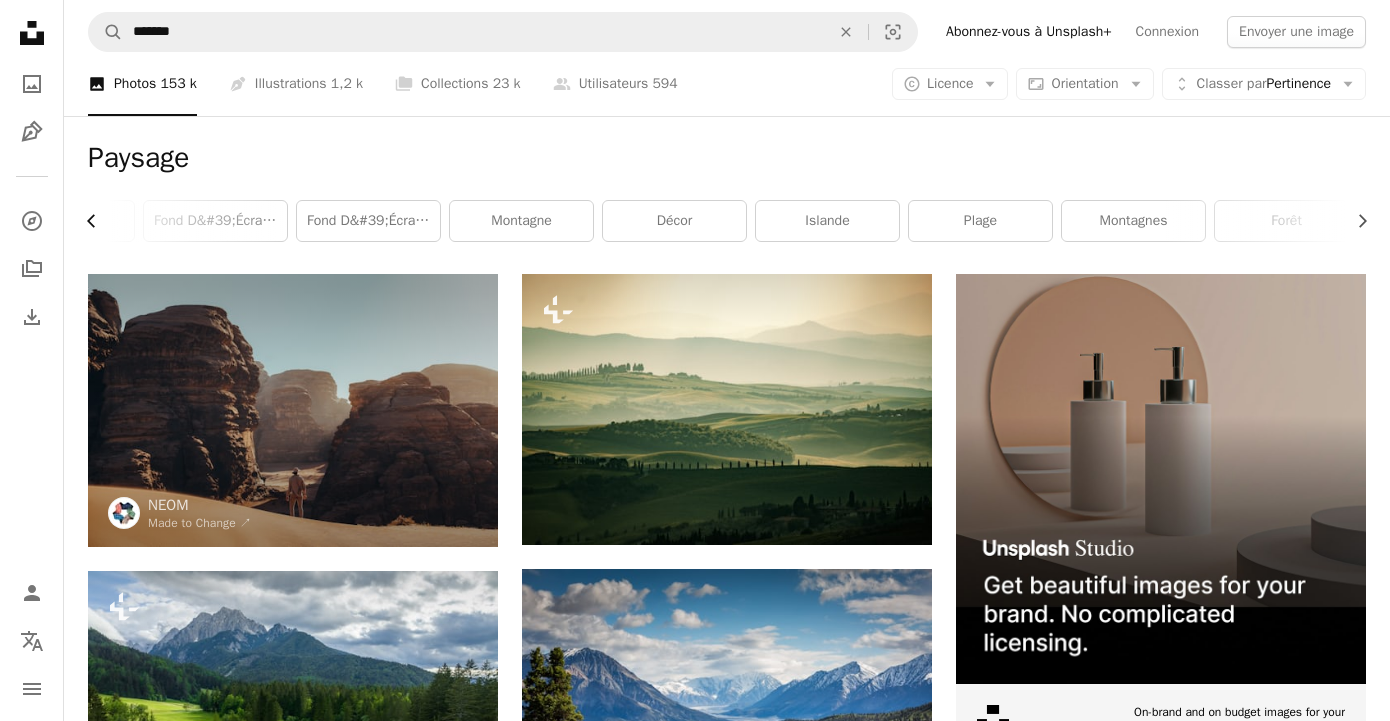 scroll, scrollTop: 0, scrollLeft: 97, axis: horizontal 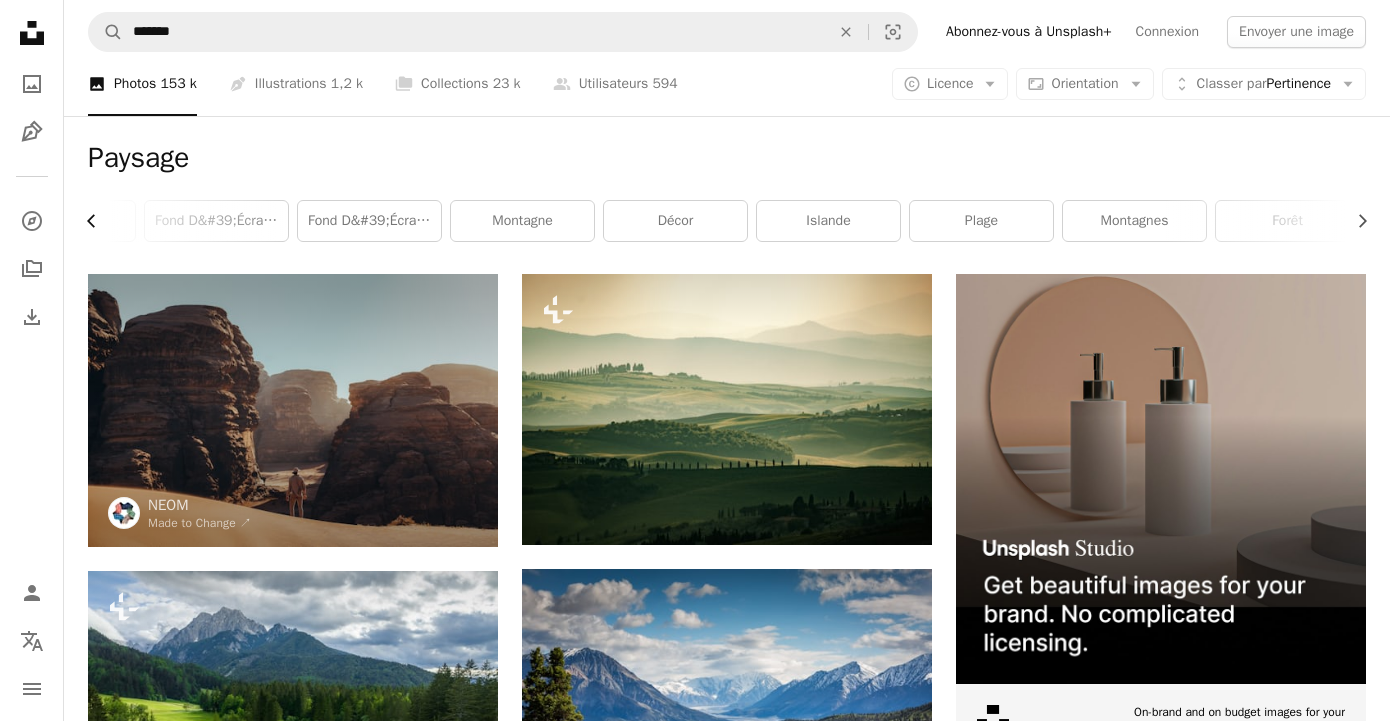 click 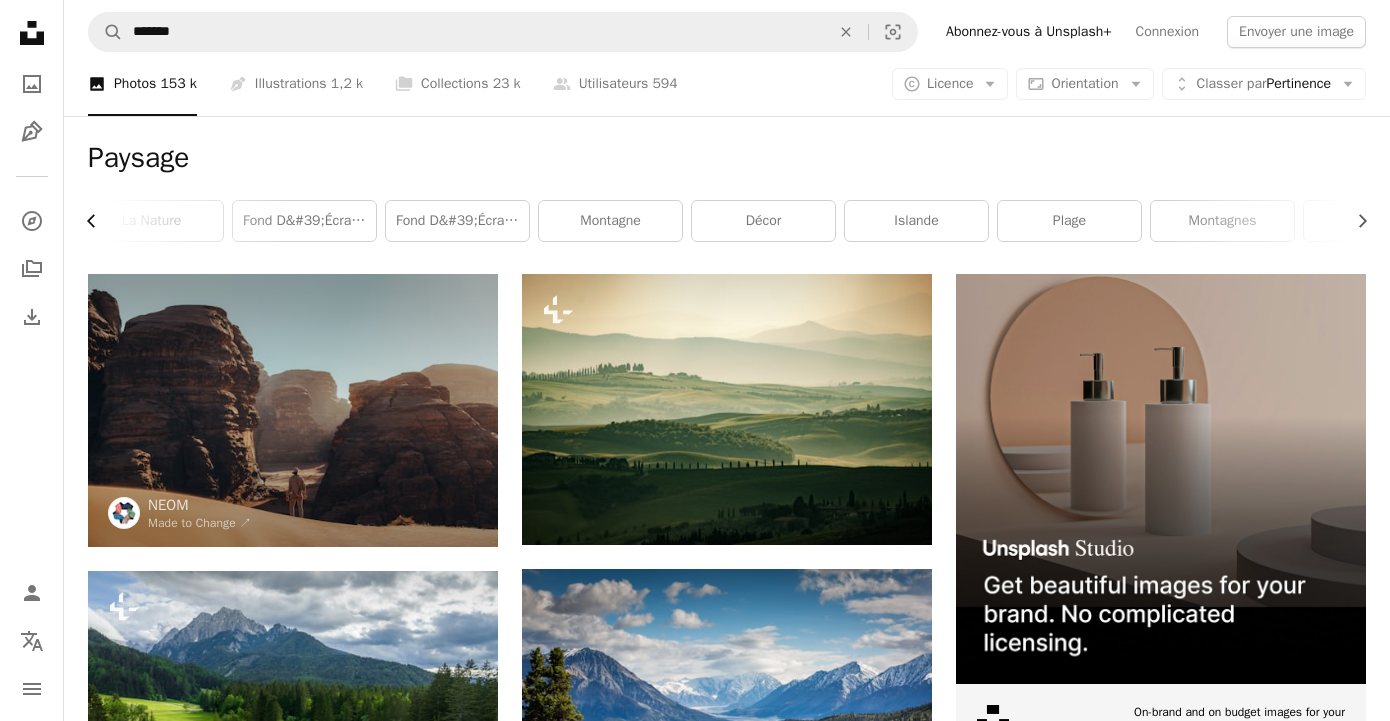 scroll, scrollTop: 0, scrollLeft: 0, axis: both 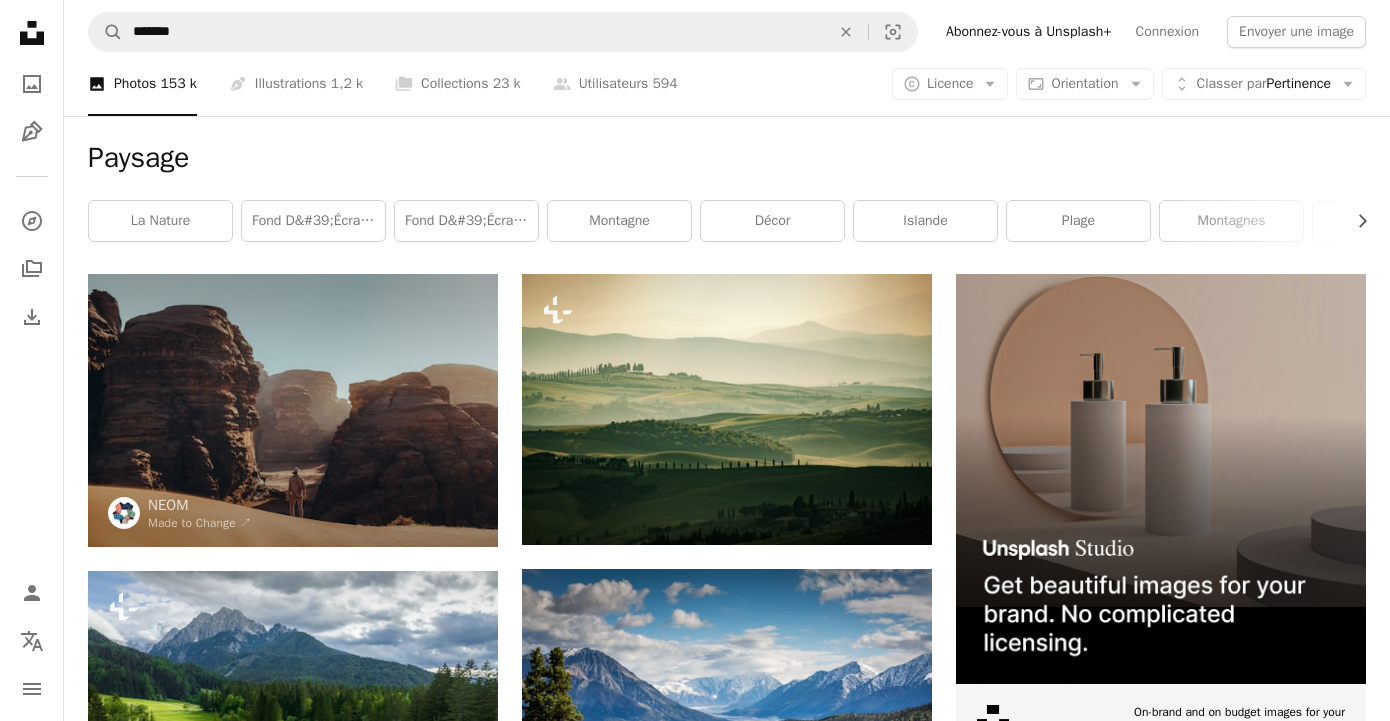 click on "la nature" at bounding box center [160, 221] 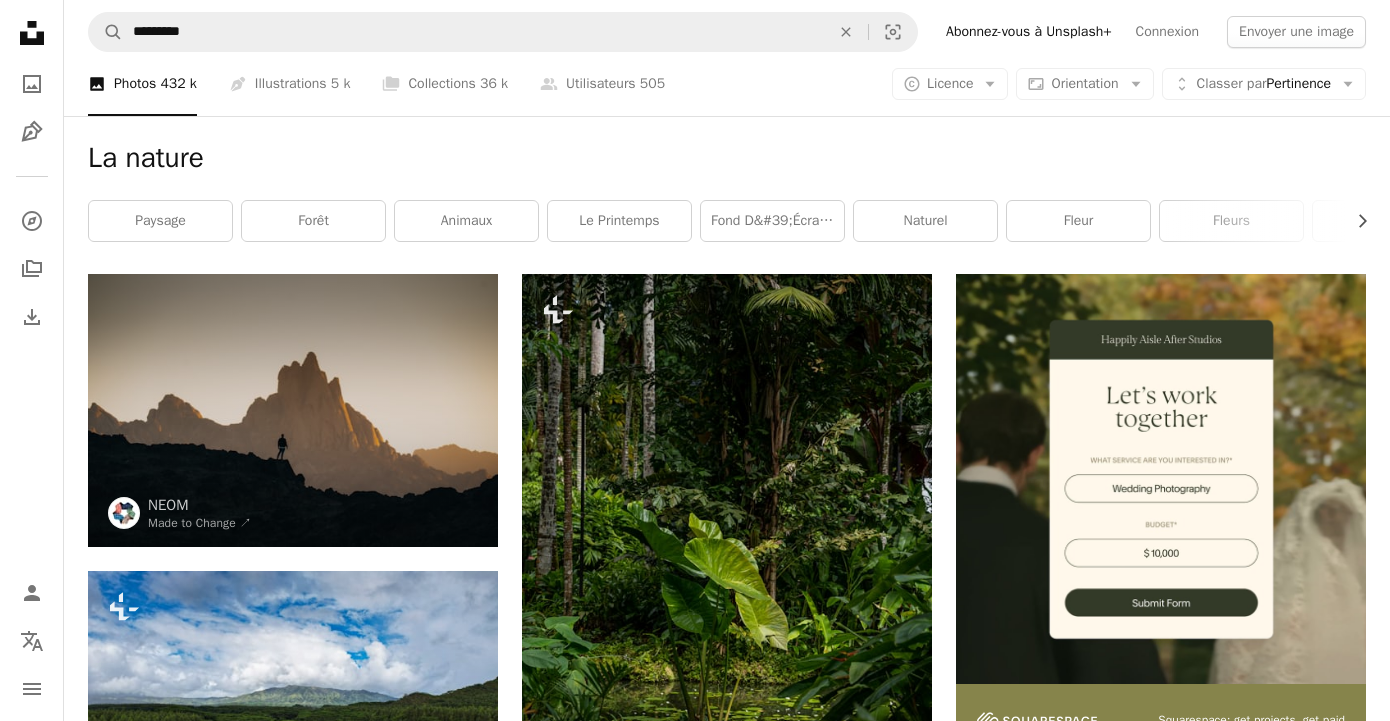 scroll, scrollTop: 20, scrollLeft: 0, axis: vertical 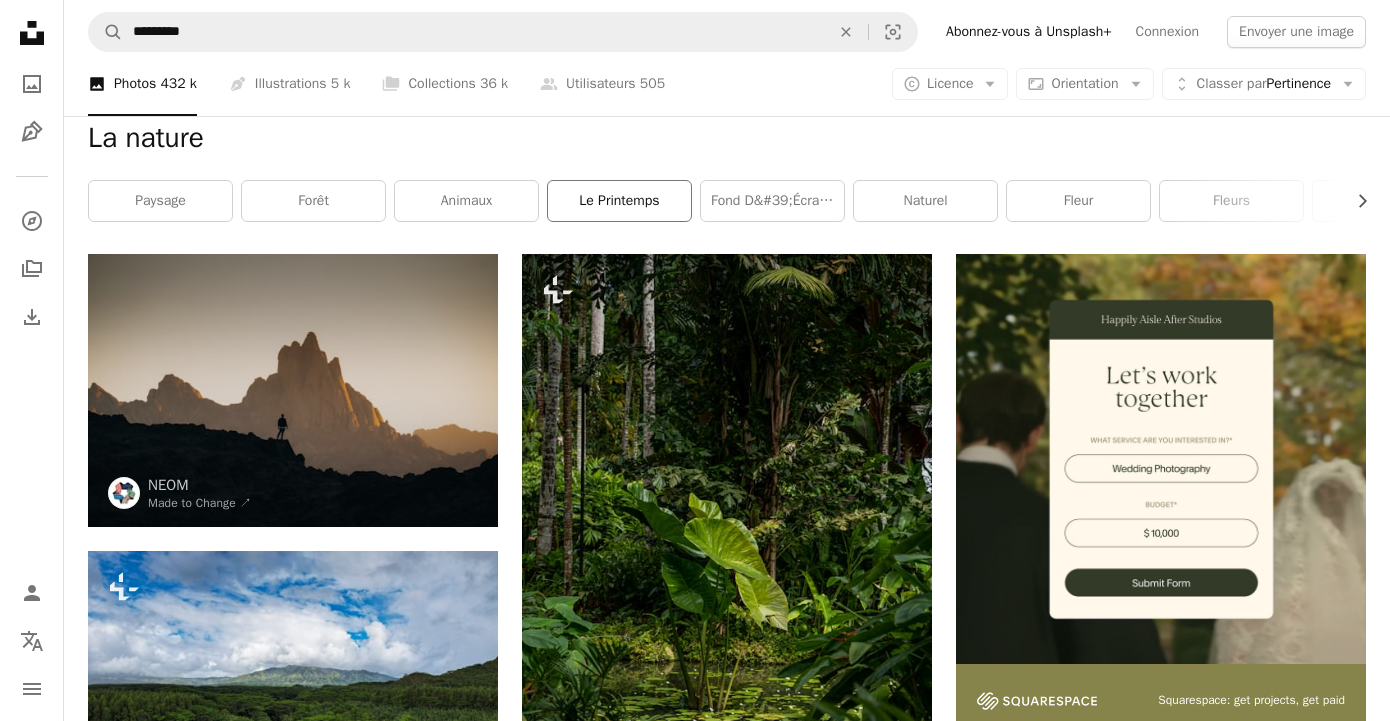 click on "le printemps" at bounding box center (619, 201) 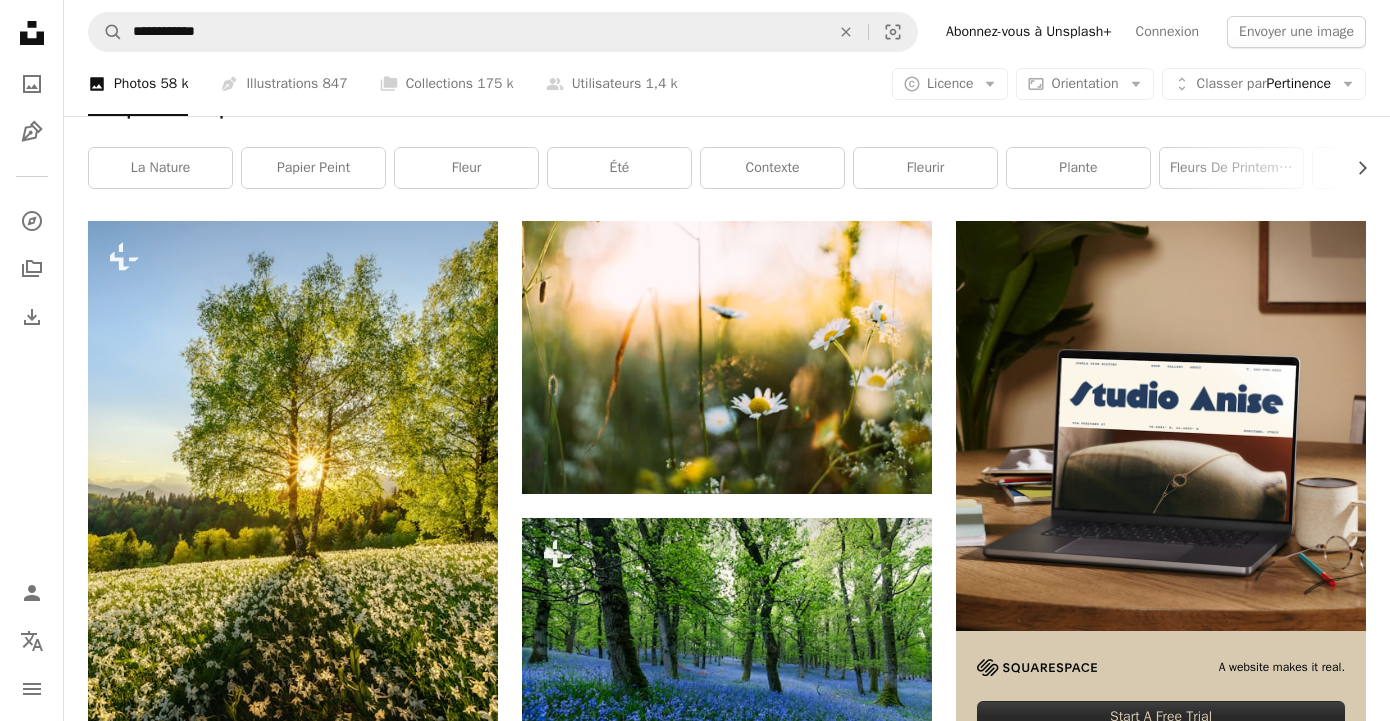scroll, scrollTop: 0, scrollLeft: 0, axis: both 